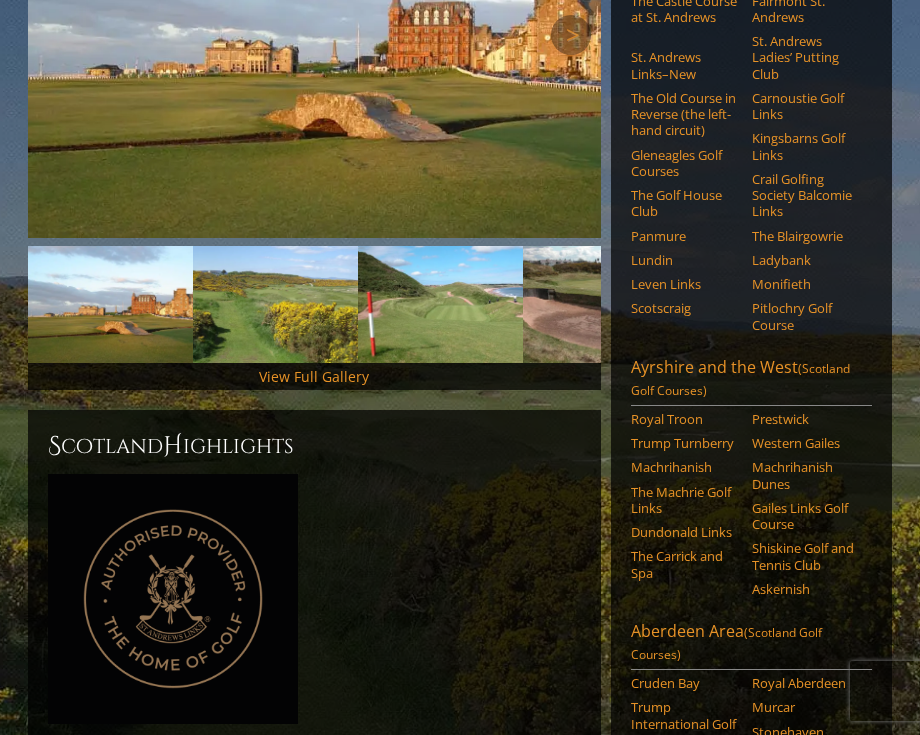 scroll, scrollTop: 400, scrollLeft: 0, axis: vertical 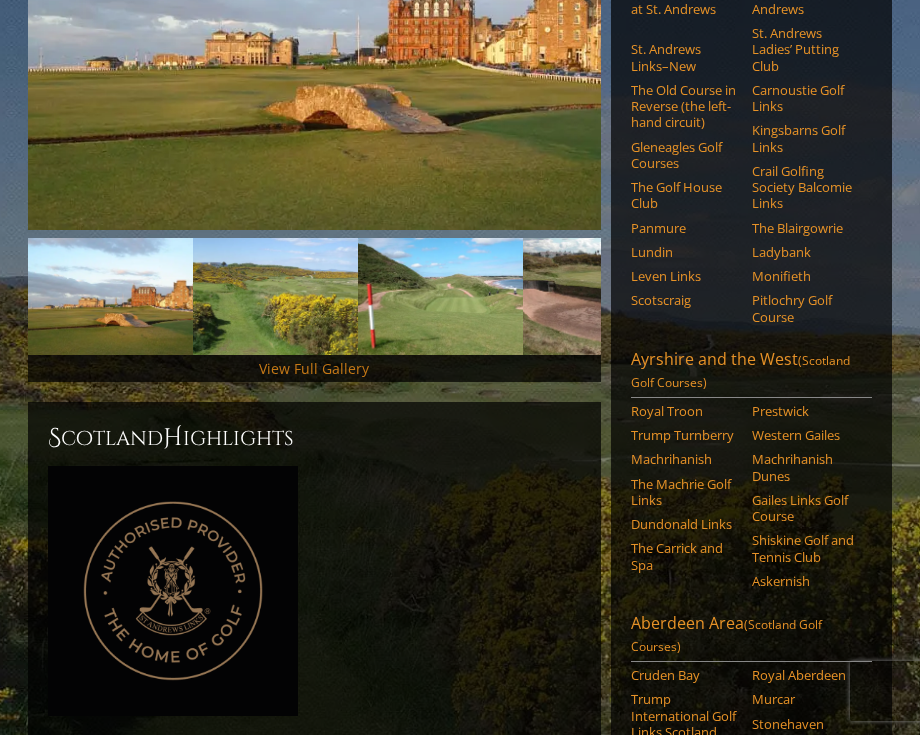 click on "View Full Gallery" at bounding box center [314, 368] 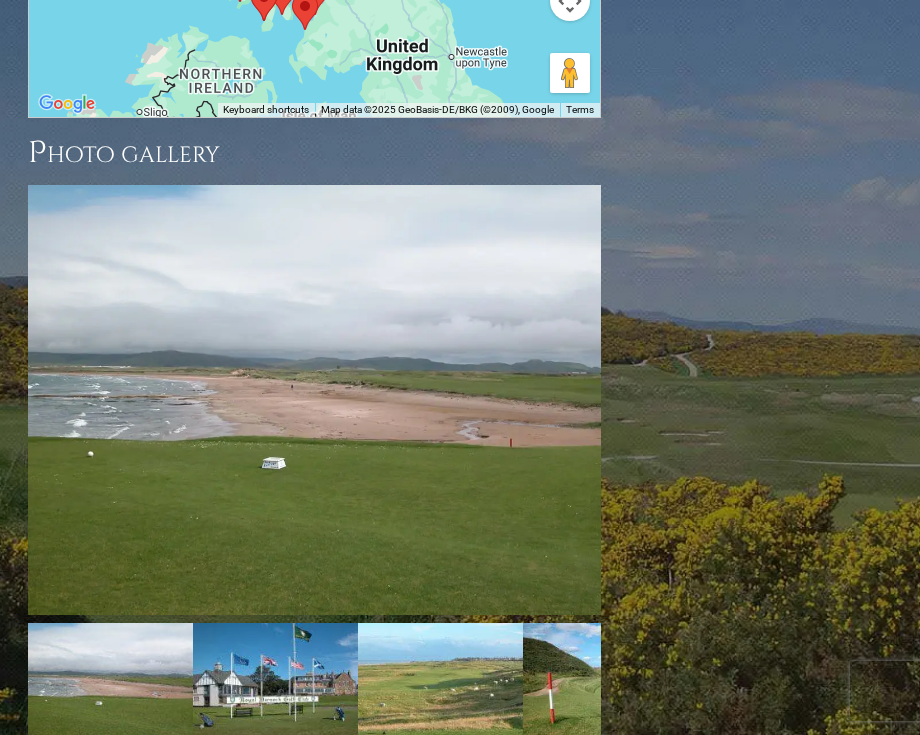 scroll, scrollTop: 2808, scrollLeft: 0, axis: vertical 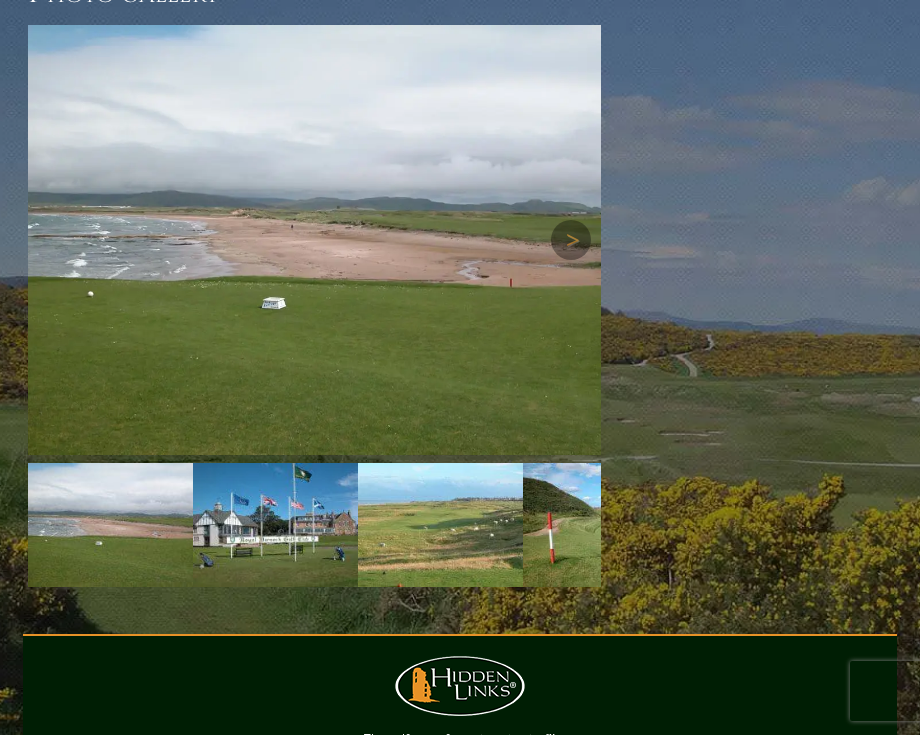 click at bounding box center [314, 240] 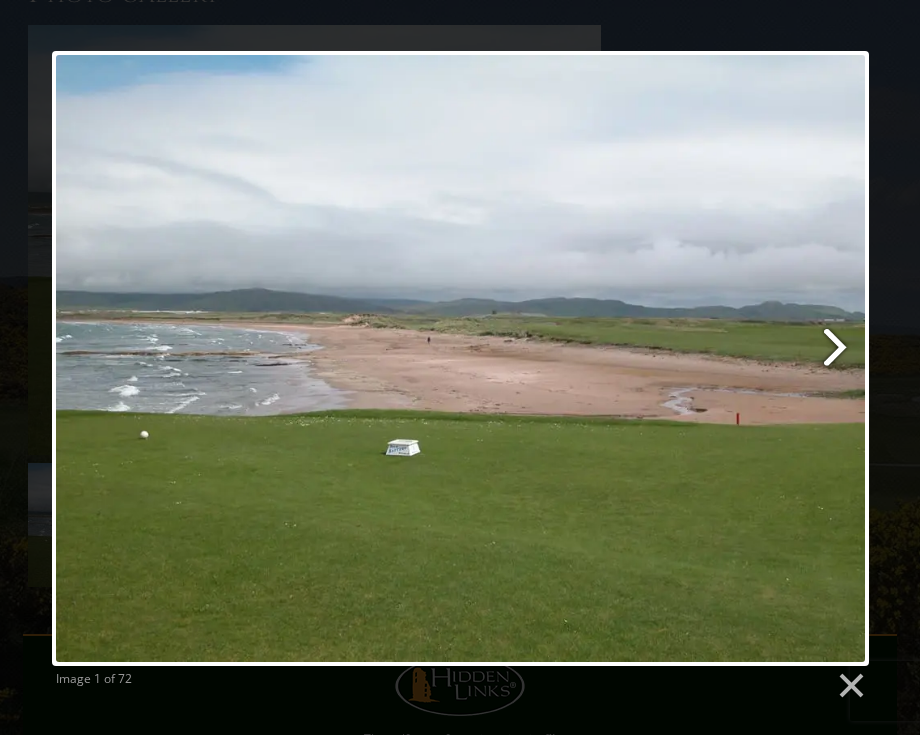 click at bounding box center [607, 358] 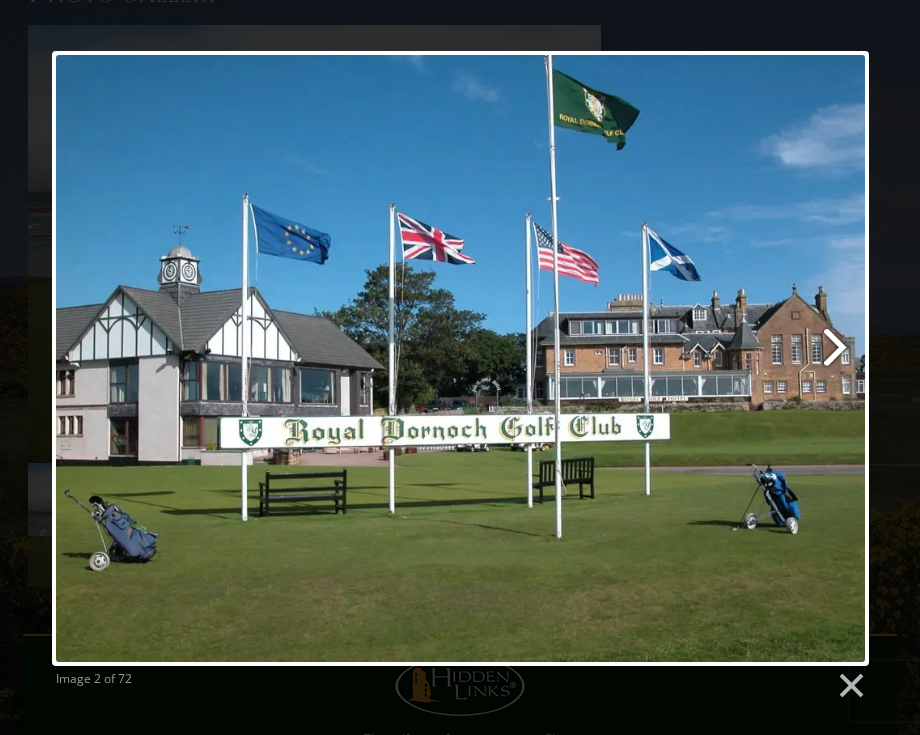 click at bounding box center [607, 358] 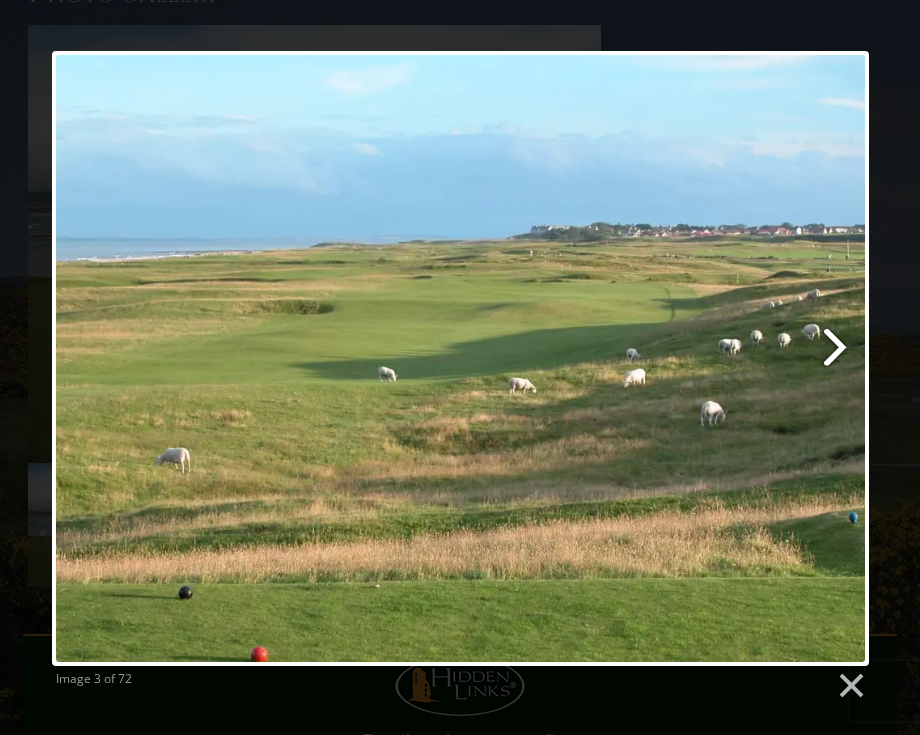 click at bounding box center [607, 358] 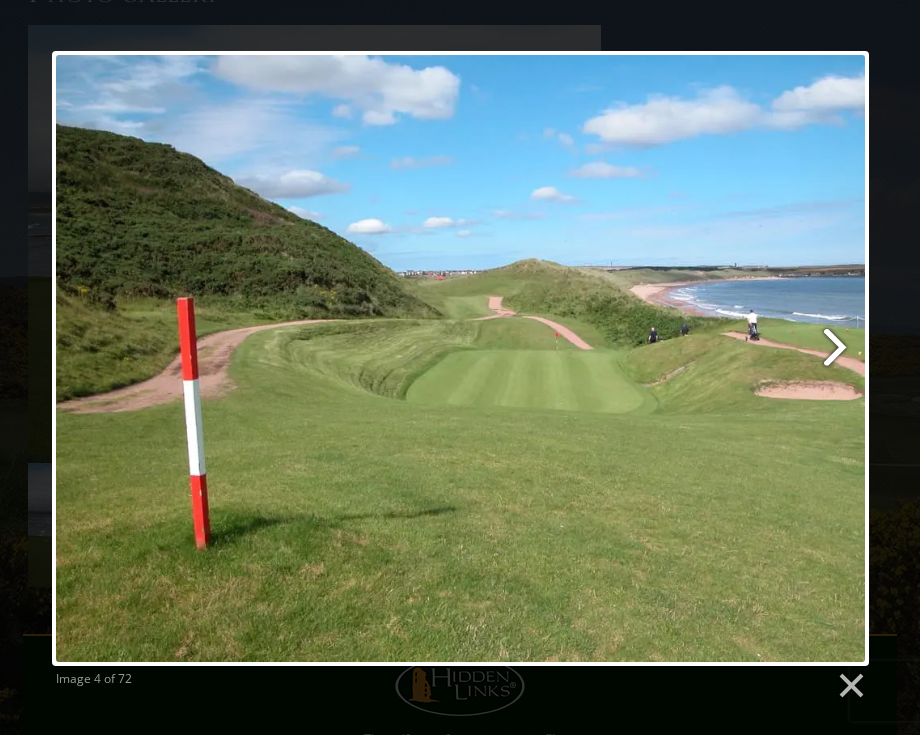 click at bounding box center (607, 358) 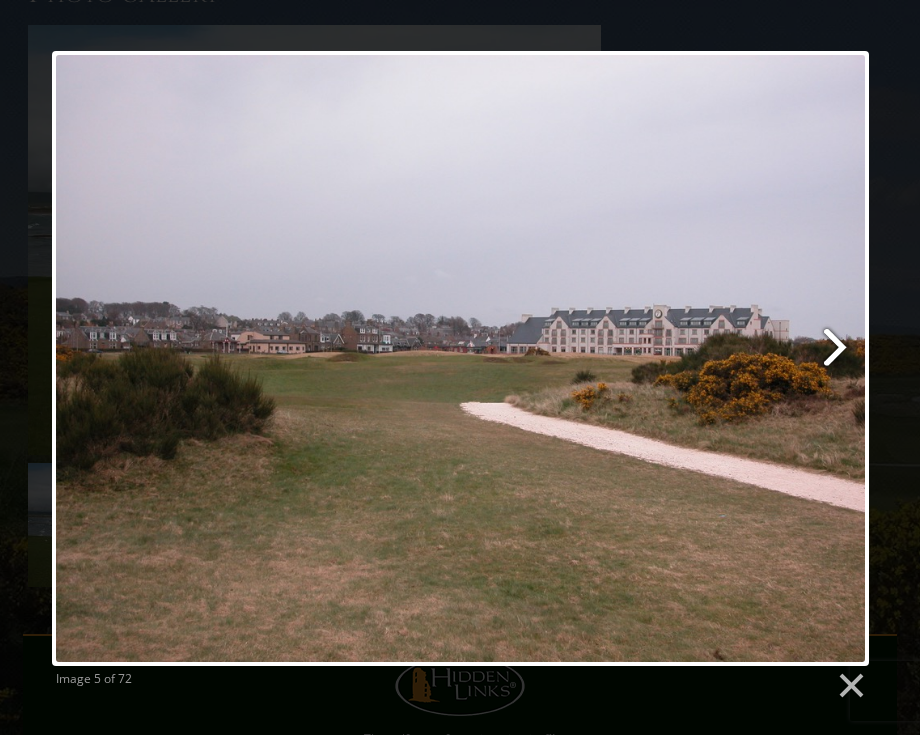 click at bounding box center [607, 358] 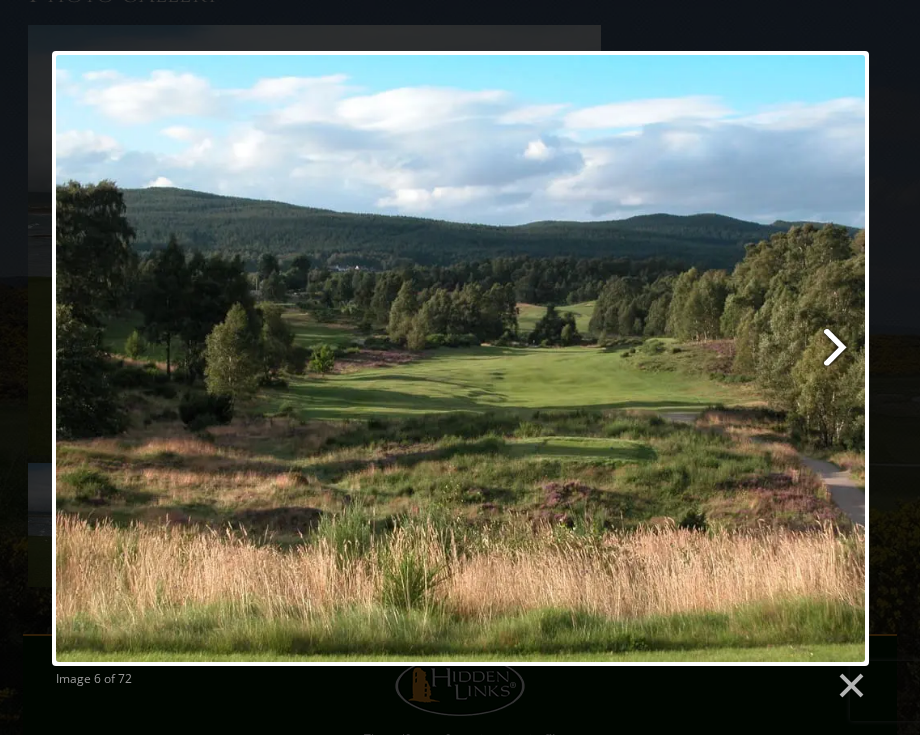 click at bounding box center (607, 358) 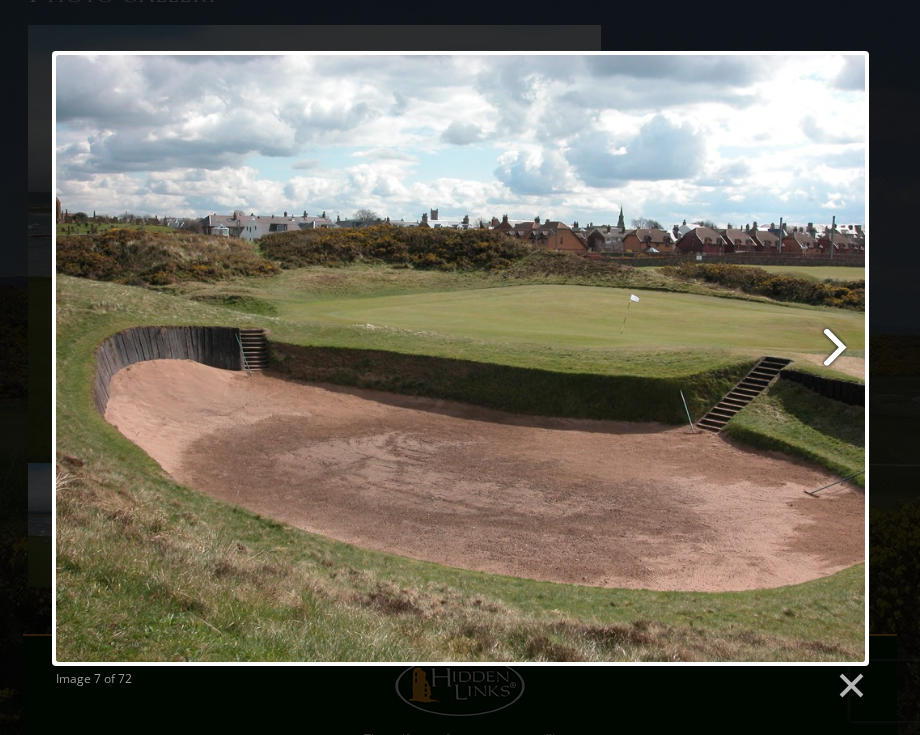 click at bounding box center (607, 358) 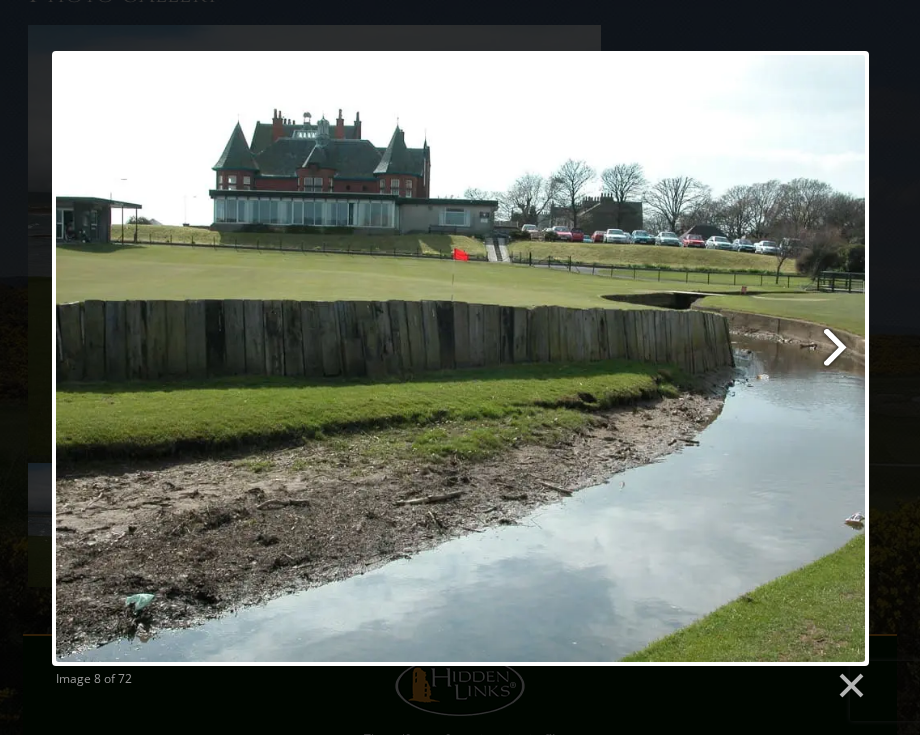click at bounding box center (607, 358) 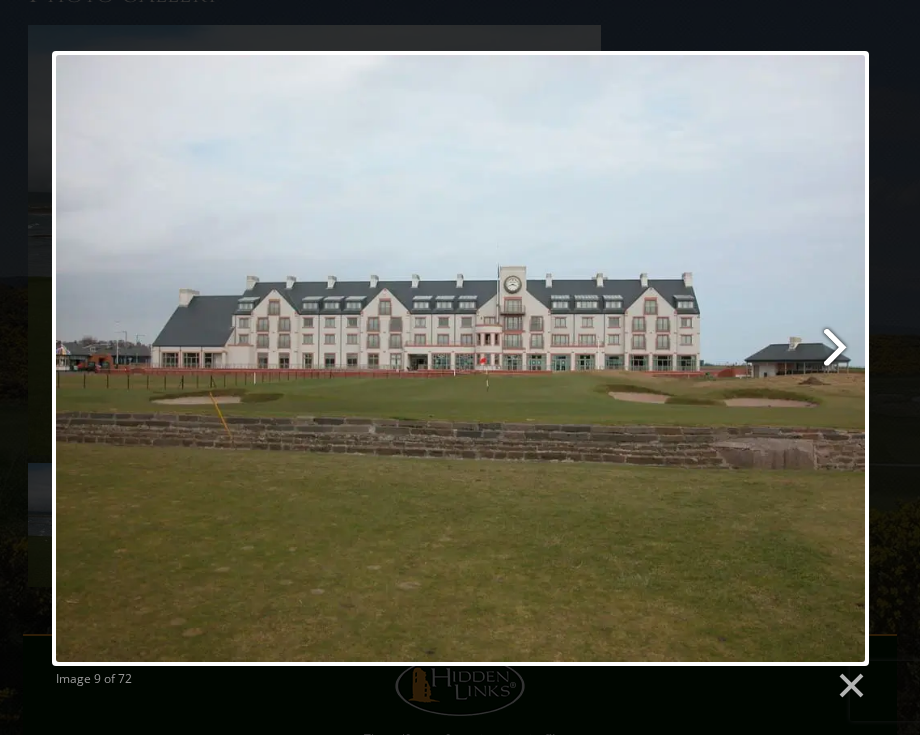 click at bounding box center (607, 358) 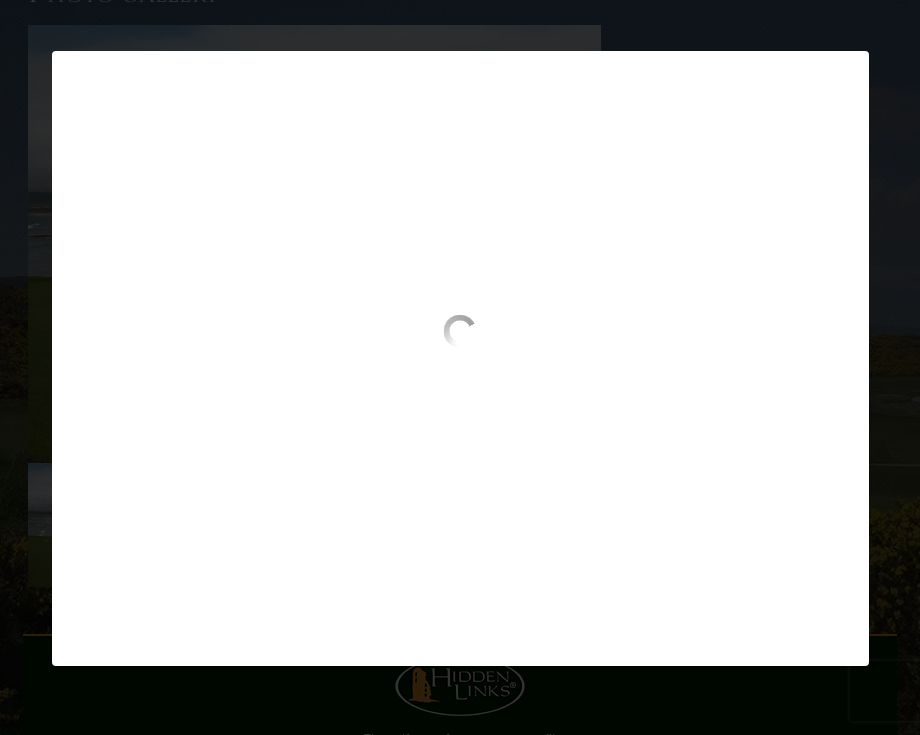 click at bounding box center (460, 392) 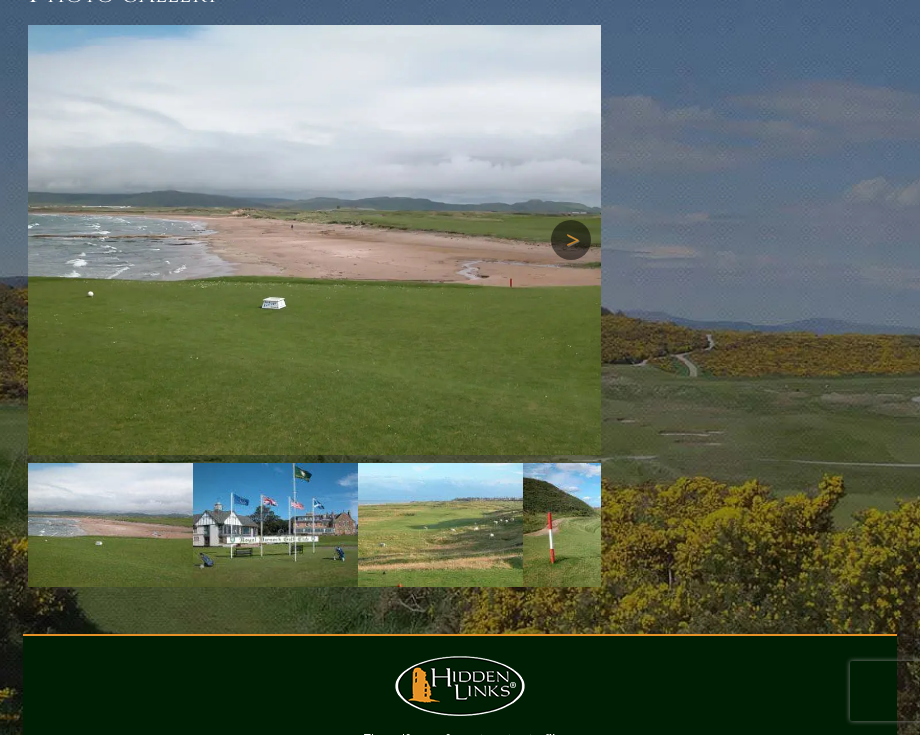 click on "Next" at bounding box center (571, 240) 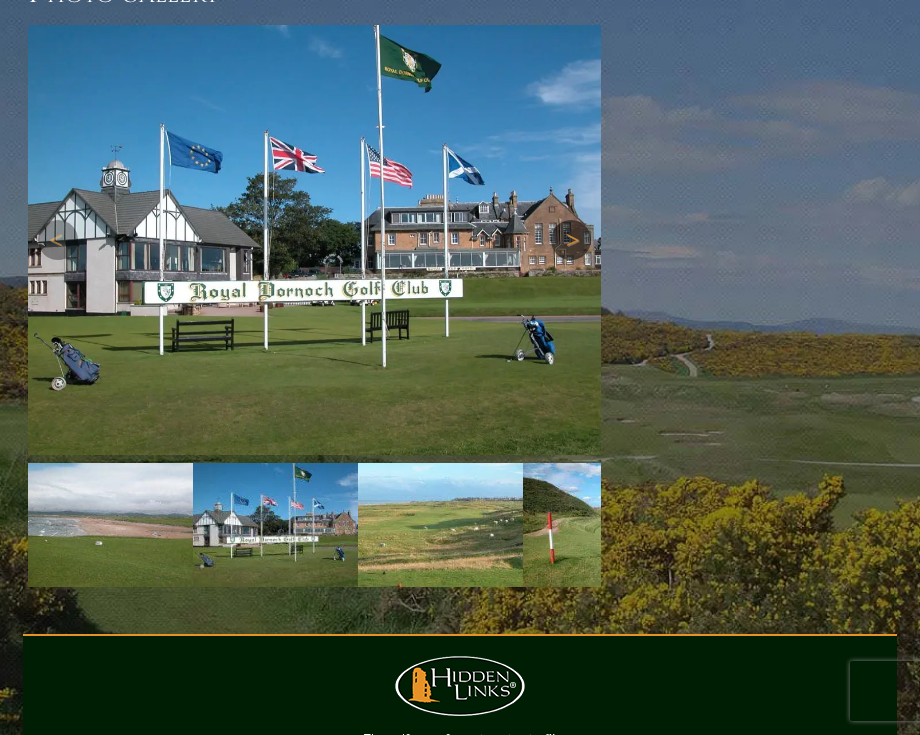 click on "Next" at bounding box center [571, 240] 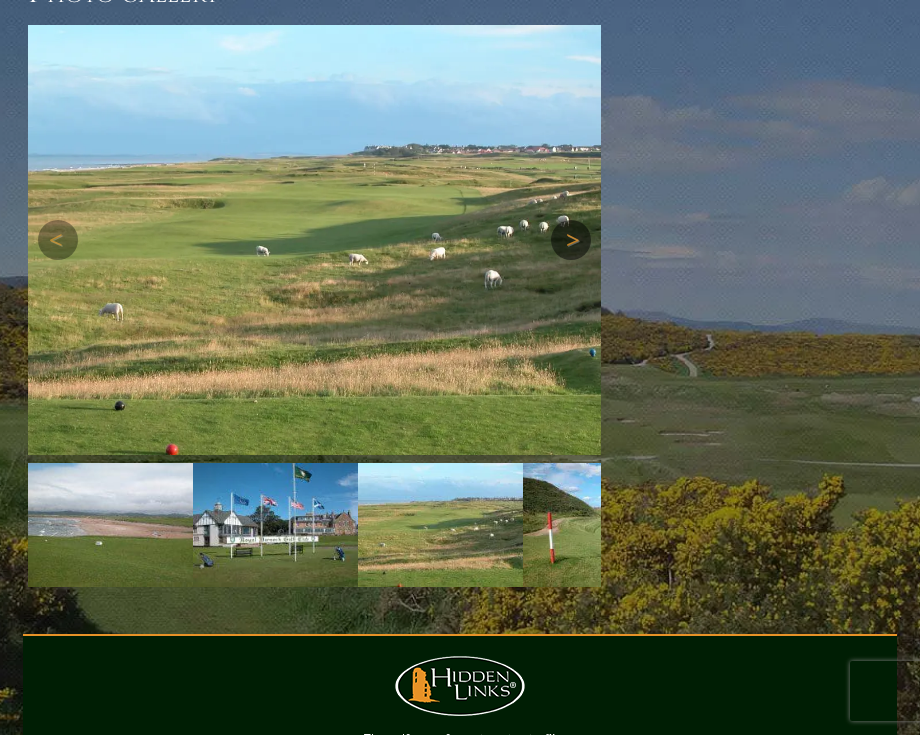 click on "Next" at bounding box center (571, 240) 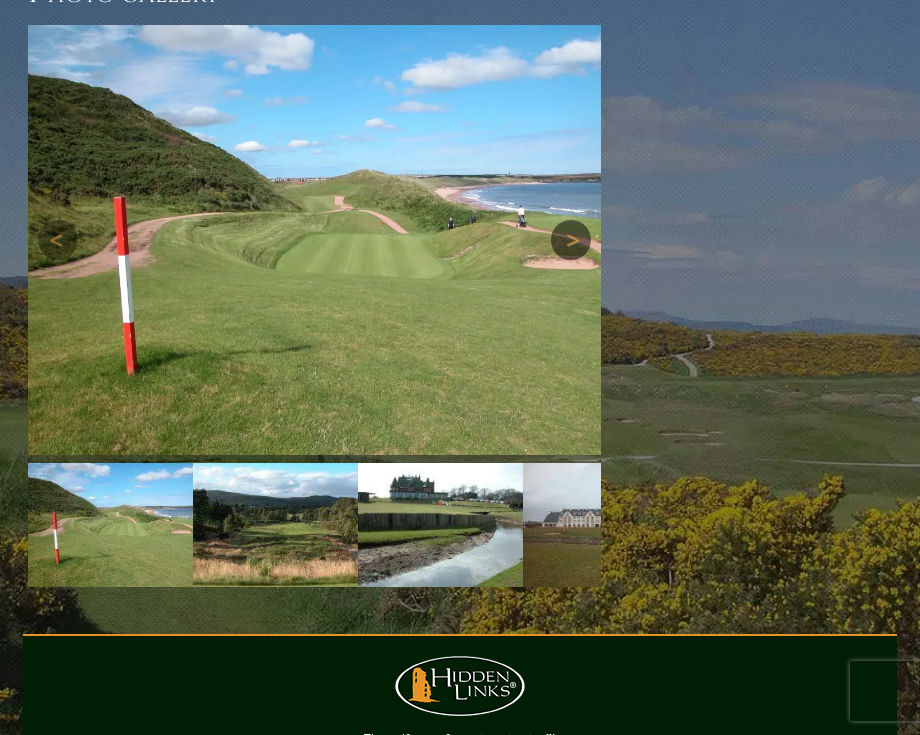 click on "Next" at bounding box center [571, 240] 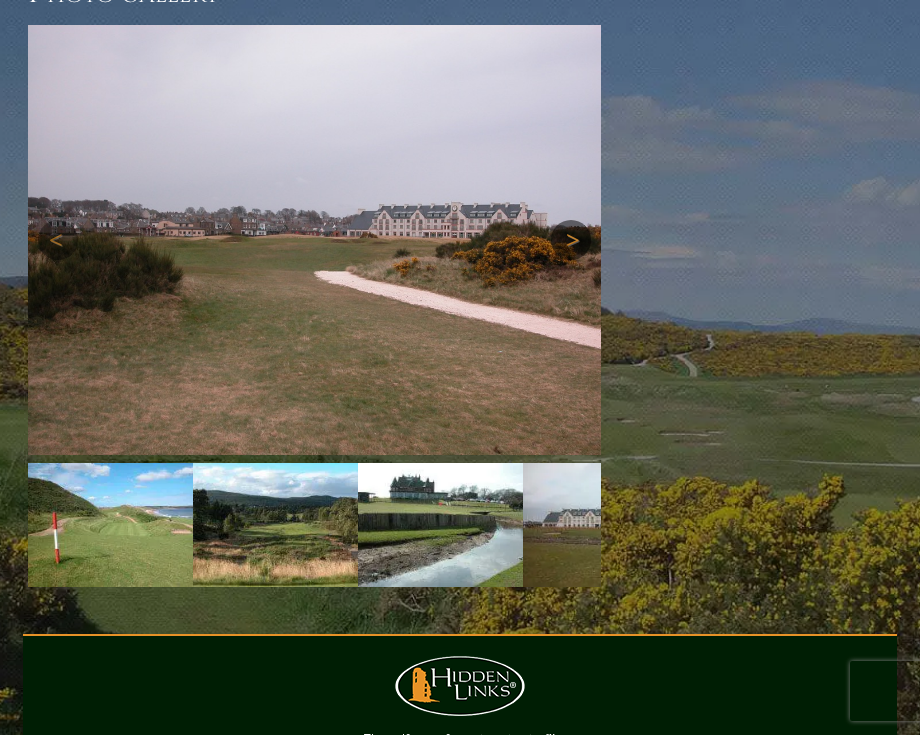 click on "Next" at bounding box center (571, 240) 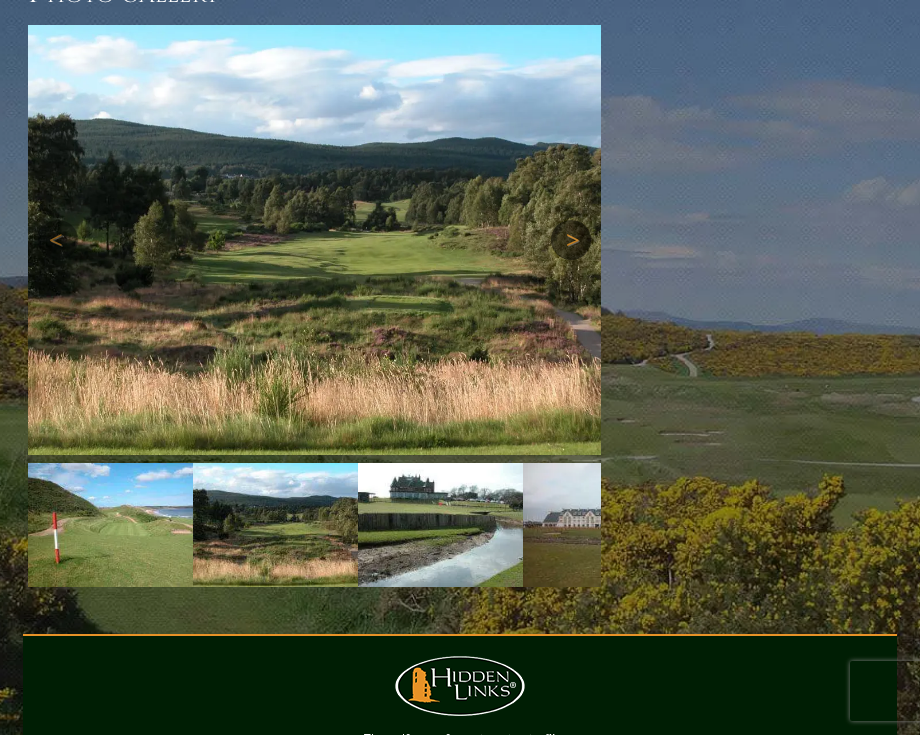 click on "Next" at bounding box center [571, 240] 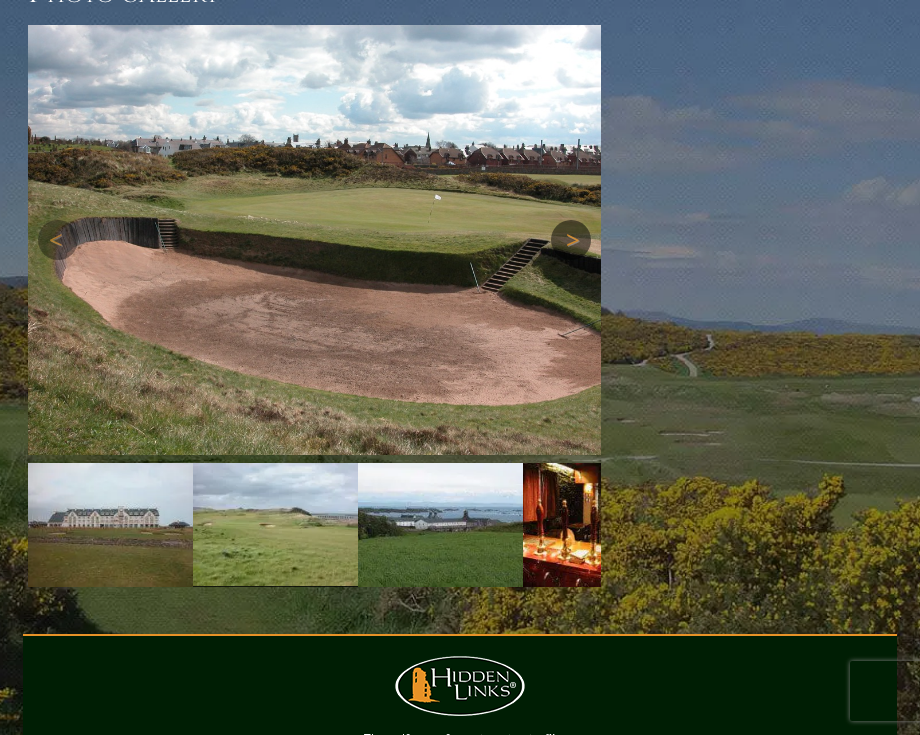 click on "Next" at bounding box center [571, 240] 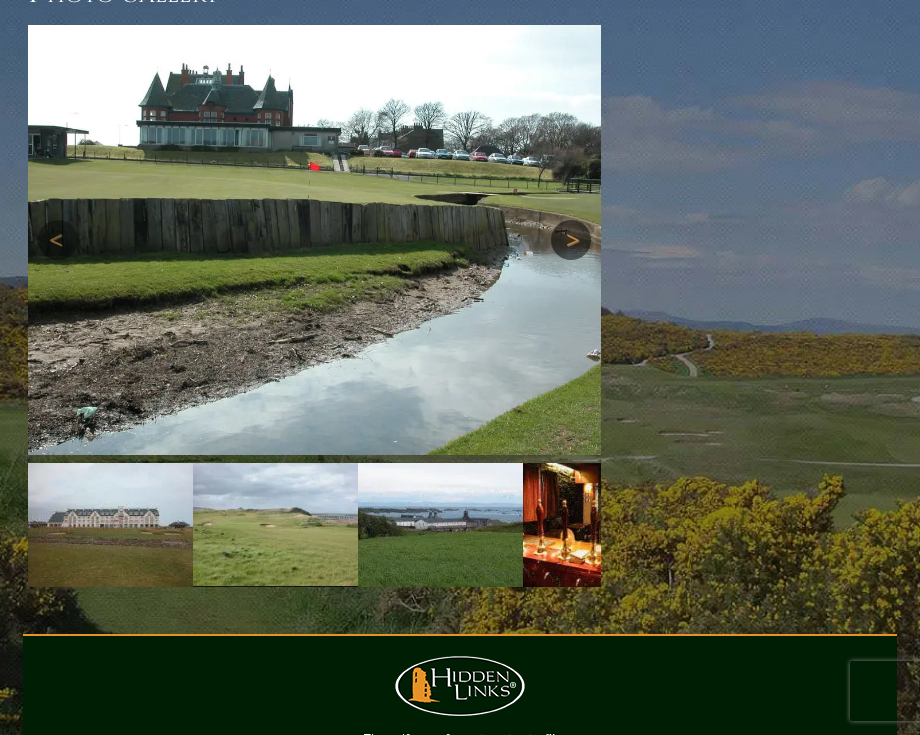 click on "Next" at bounding box center [571, 240] 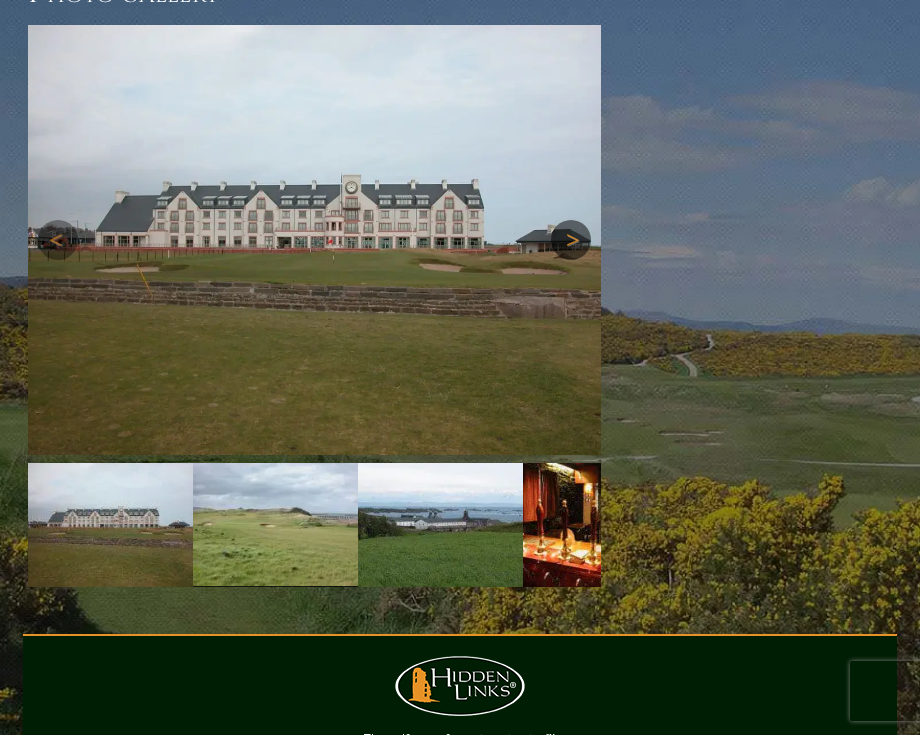click on "Next" at bounding box center (571, 240) 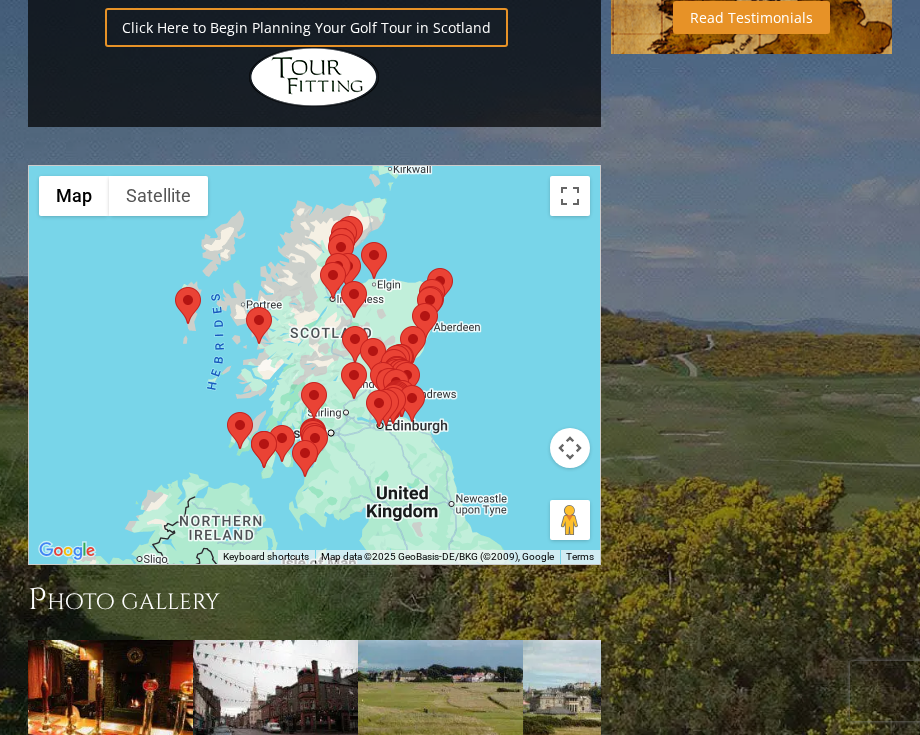 scroll, scrollTop: 2195, scrollLeft: 0, axis: vertical 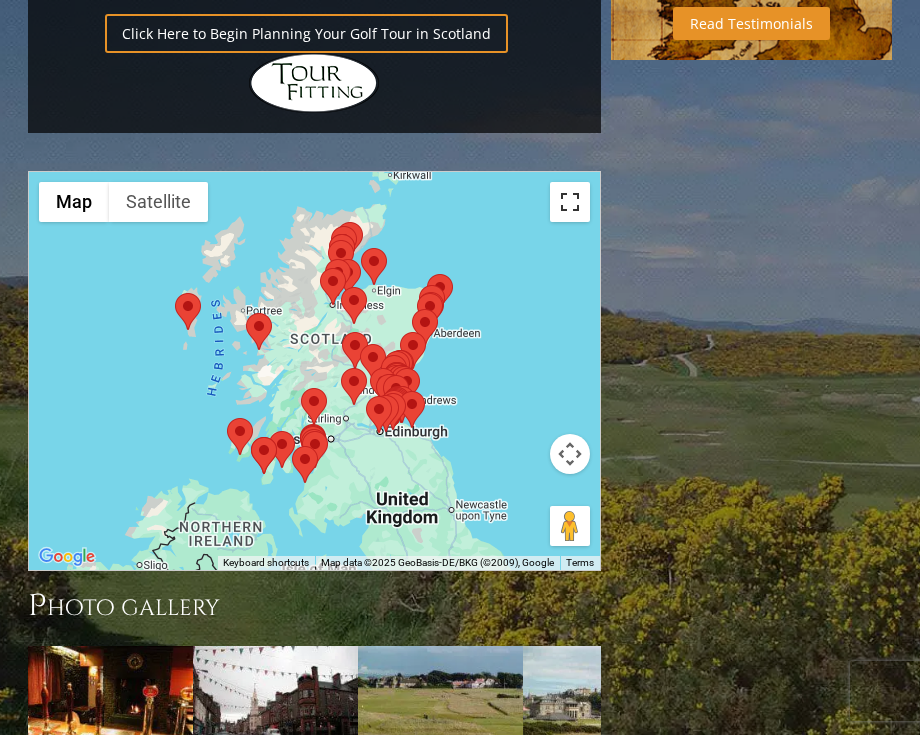 click at bounding box center [570, 202] 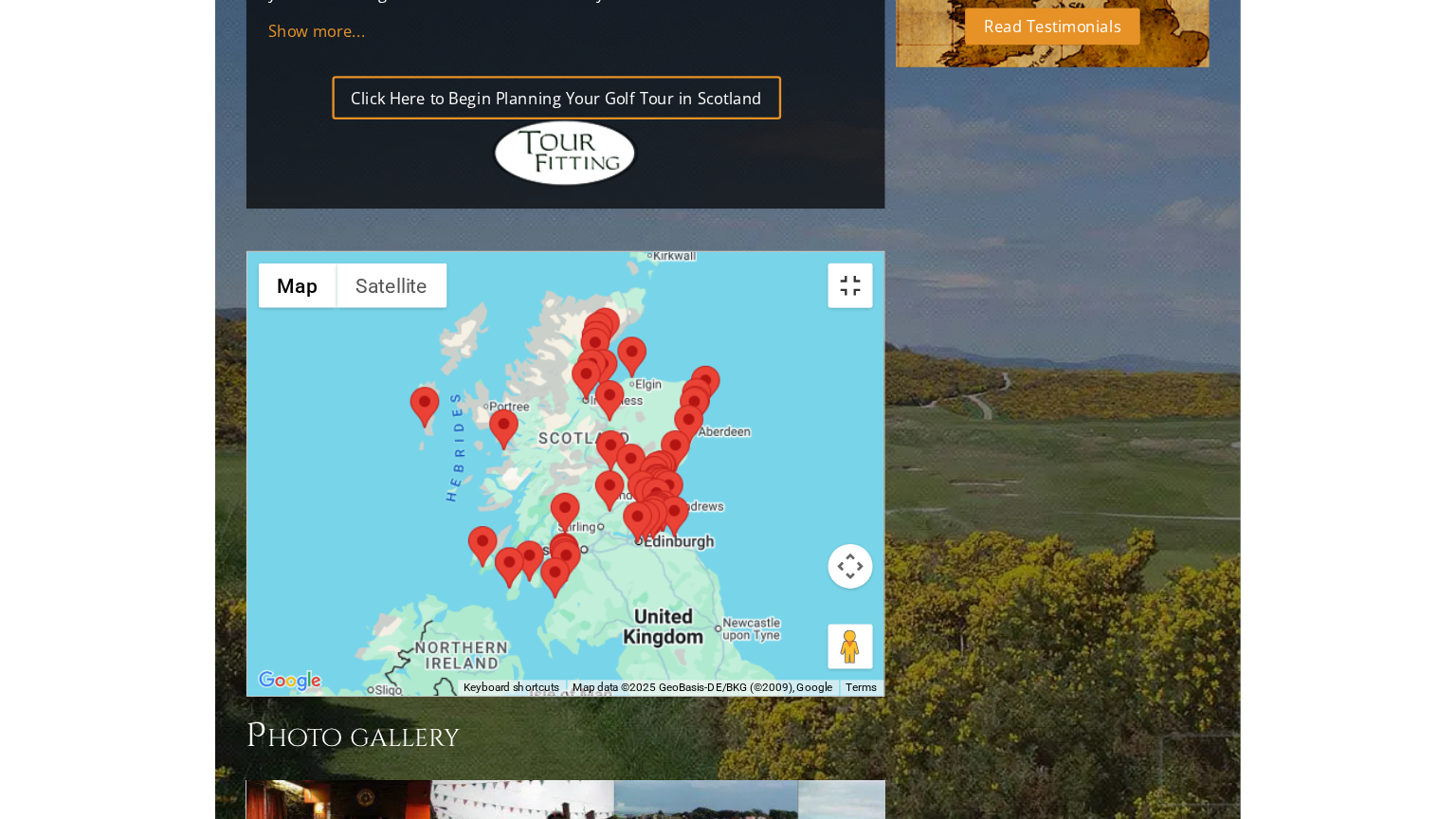 scroll, scrollTop: 2135, scrollLeft: 0, axis: vertical 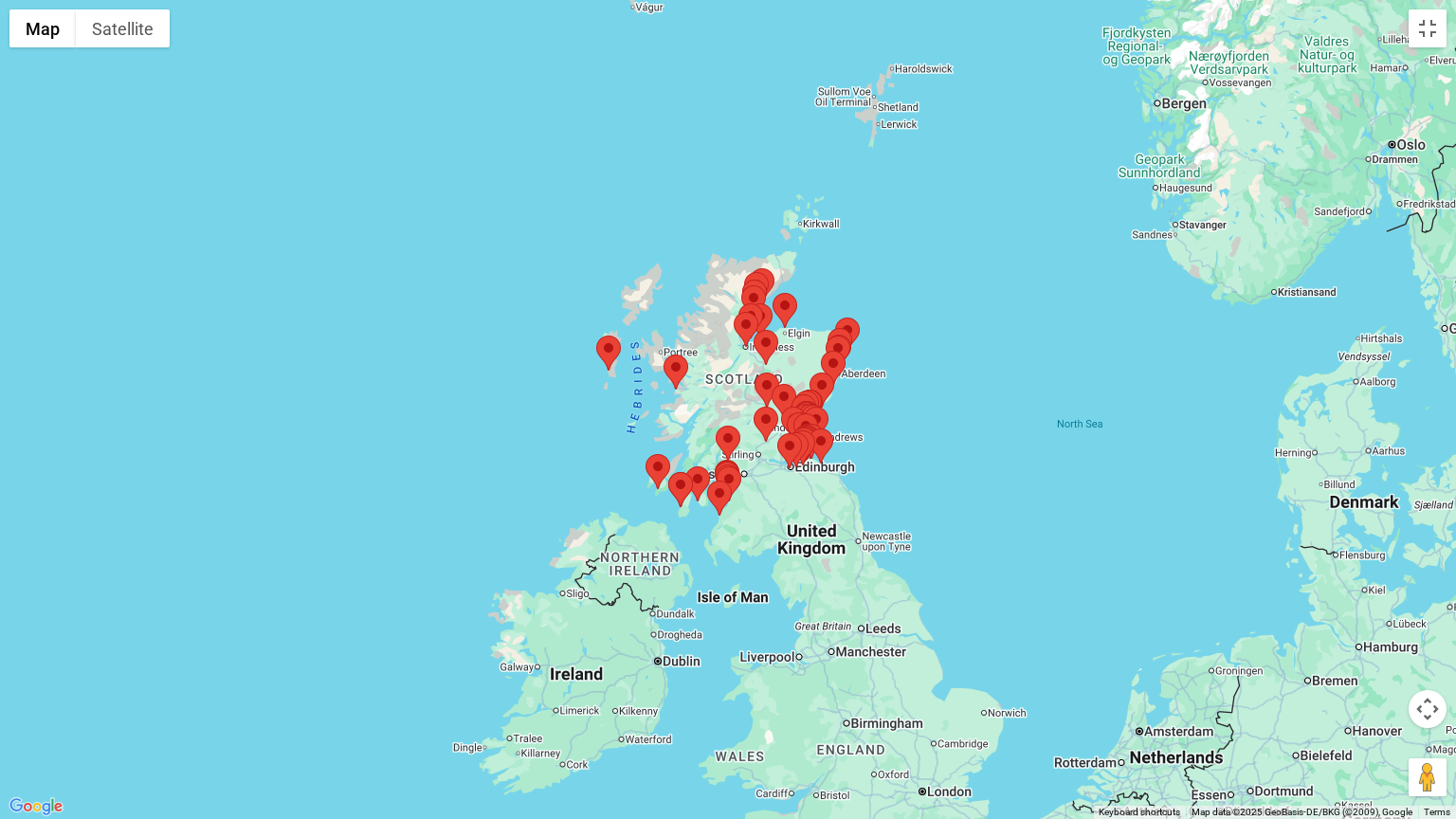 click at bounding box center [755, 373] 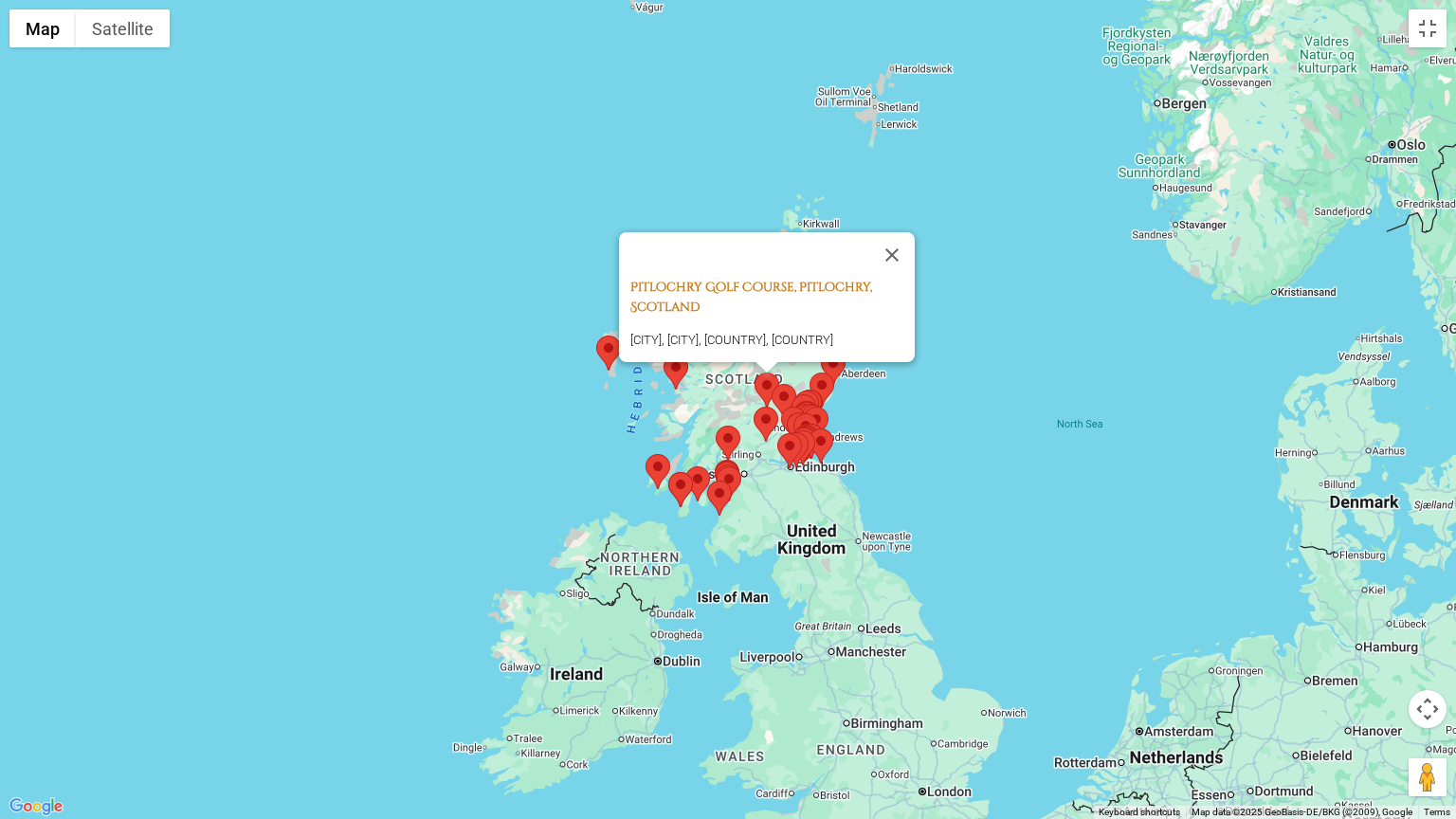 click on "Pitlochry Golf Course, Pitlochry, Scotland" at bounding box center (751, 297) 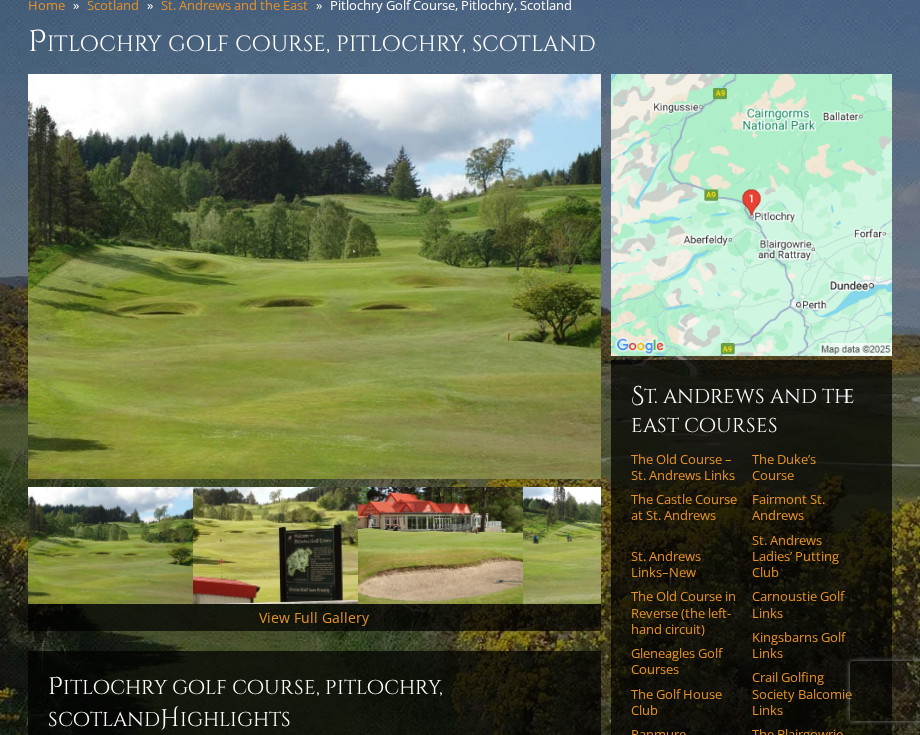 scroll, scrollTop: 200, scrollLeft: 0, axis: vertical 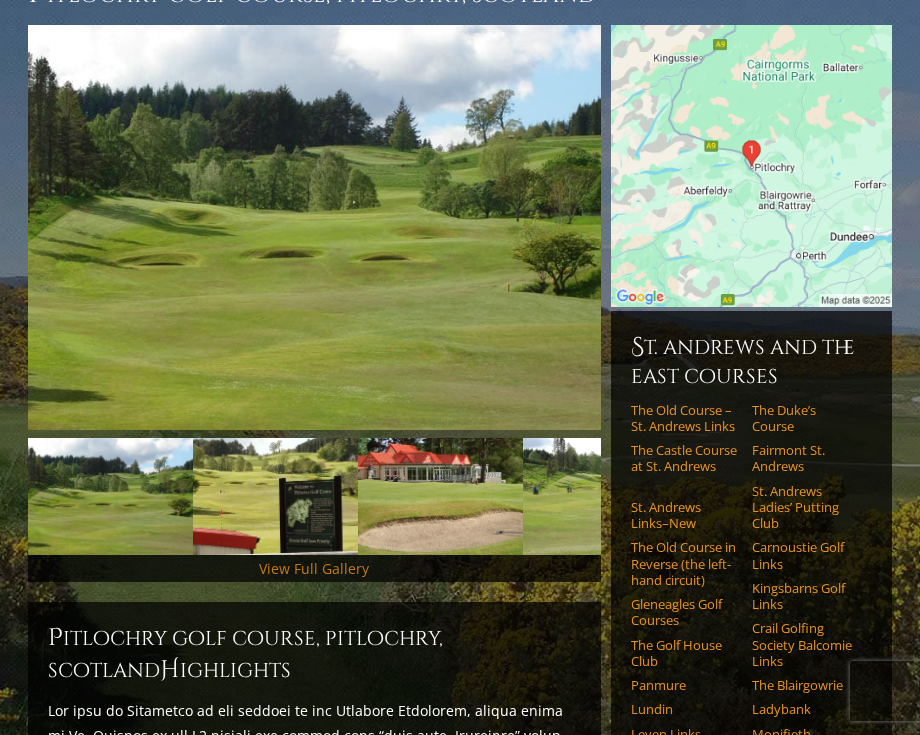 click on "View Full Gallery" at bounding box center [314, 568] 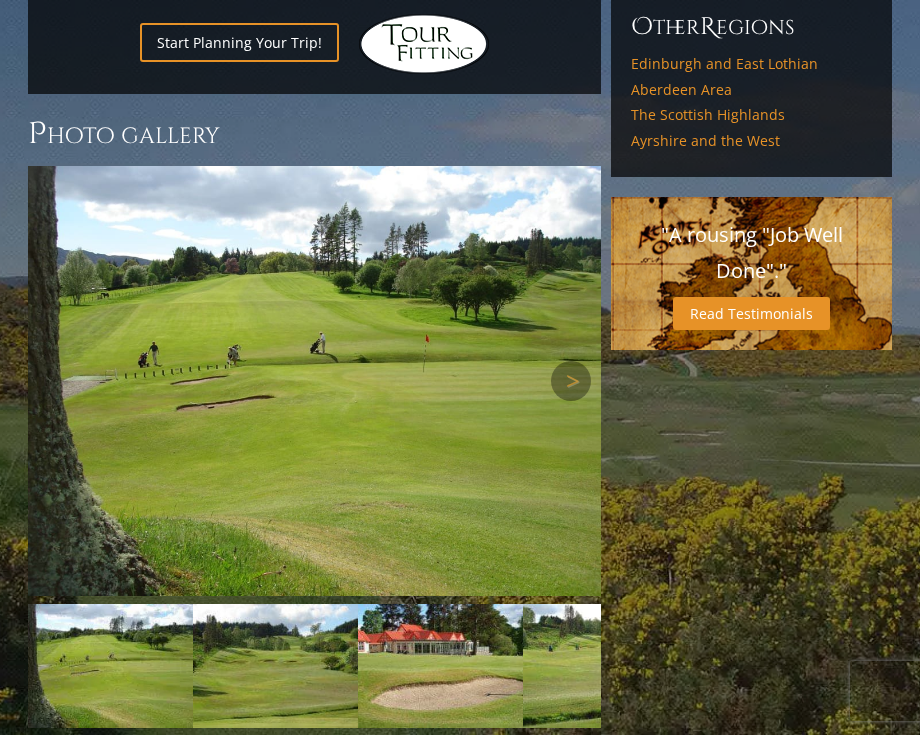 scroll, scrollTop: 1616, scrollLeft: 0, axis: vertical 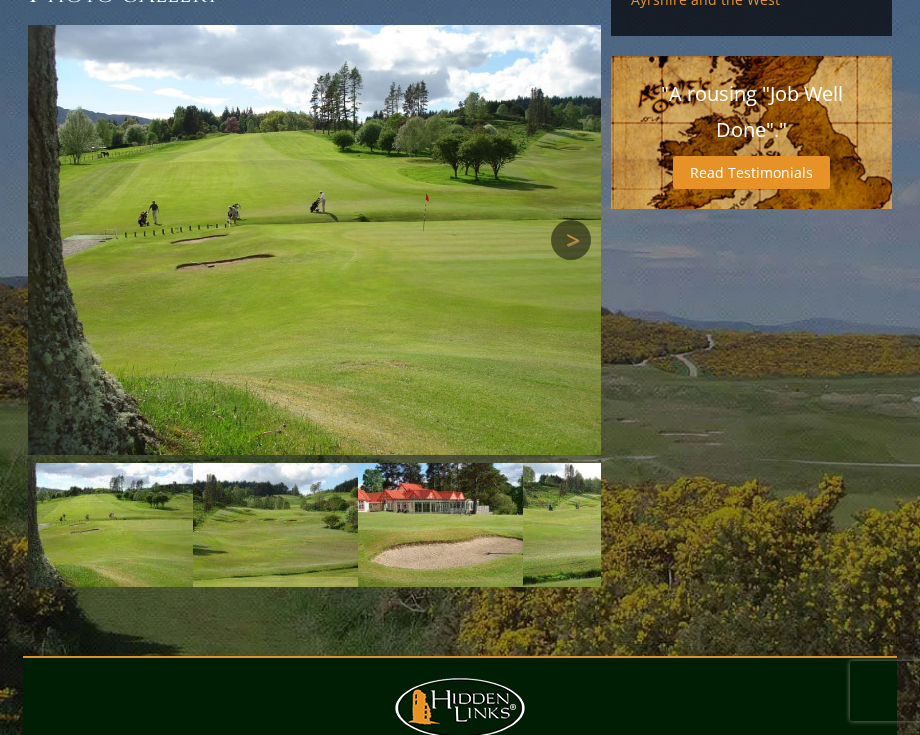 click on "Next" at bounding box center (571, 240) 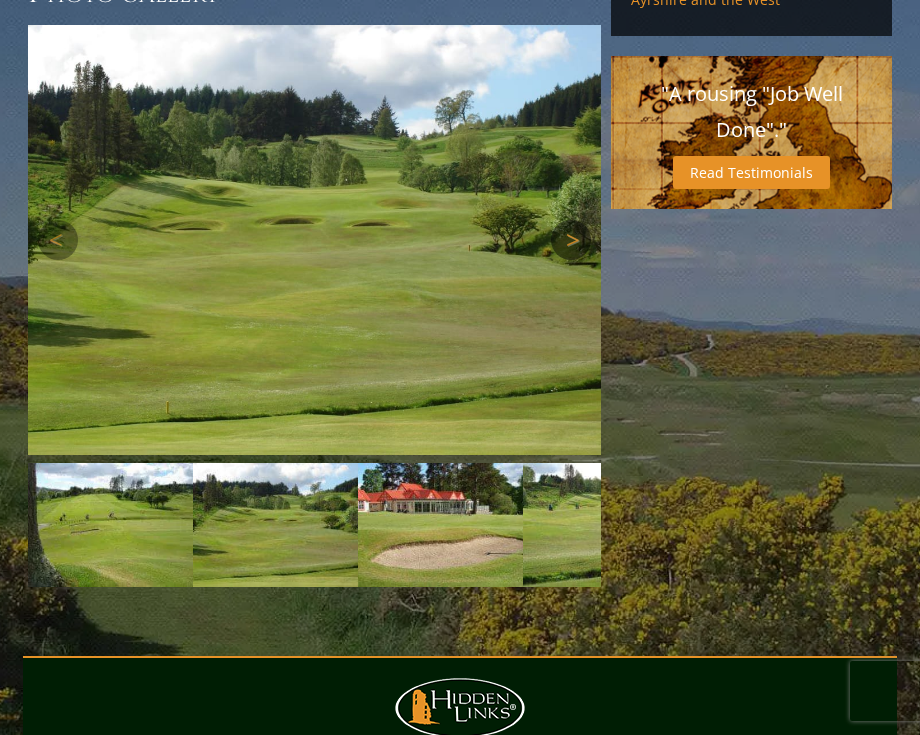 click on "Next" at bounding box center (571, 240) 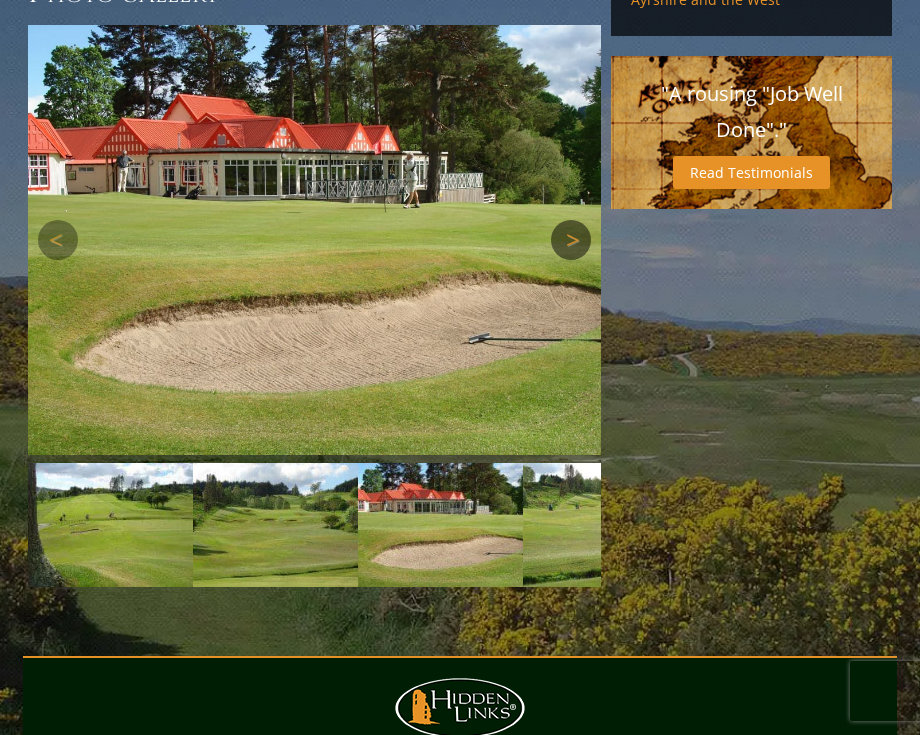 click on "Next" at bounding box center (571, 240) 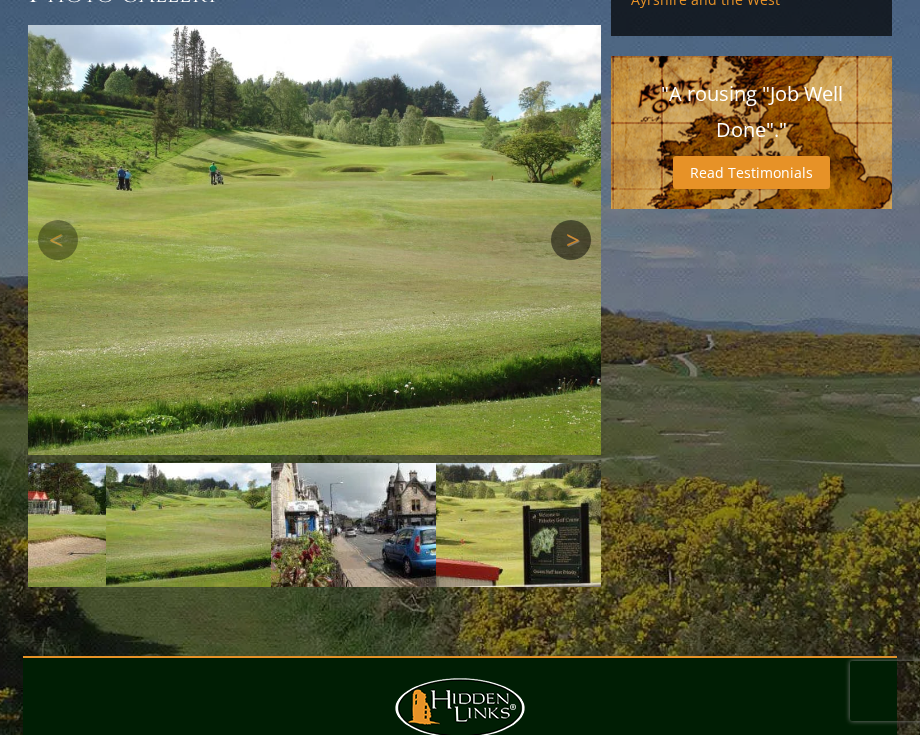 click on "Next" at bounding box center (571, 240) 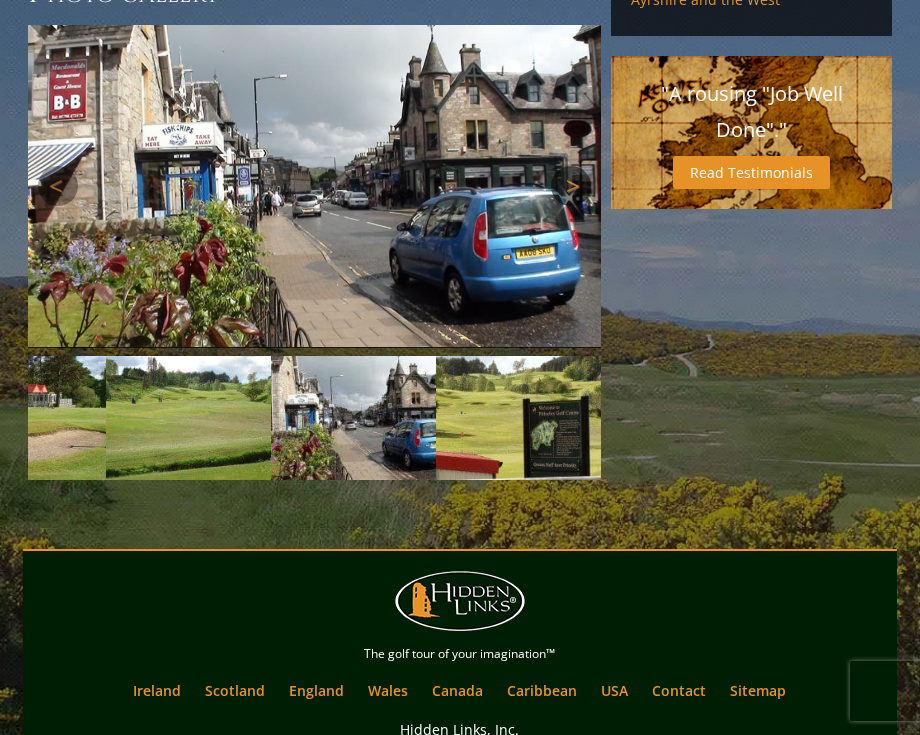 click on "Next" at bounding box center [571, 186] 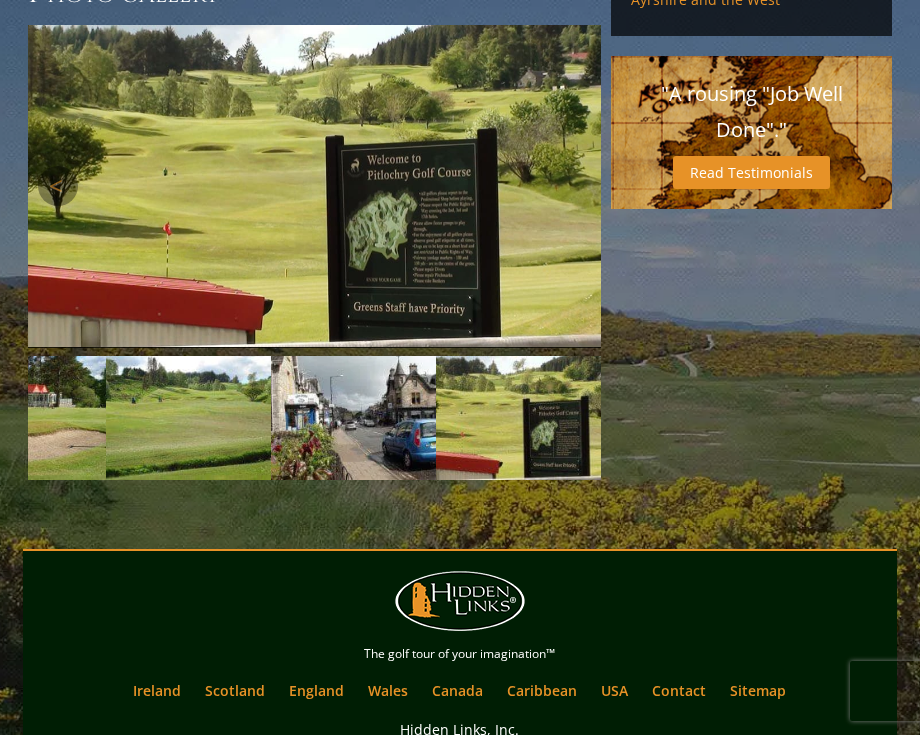 click on "Next" at bounding box center [571, 186] 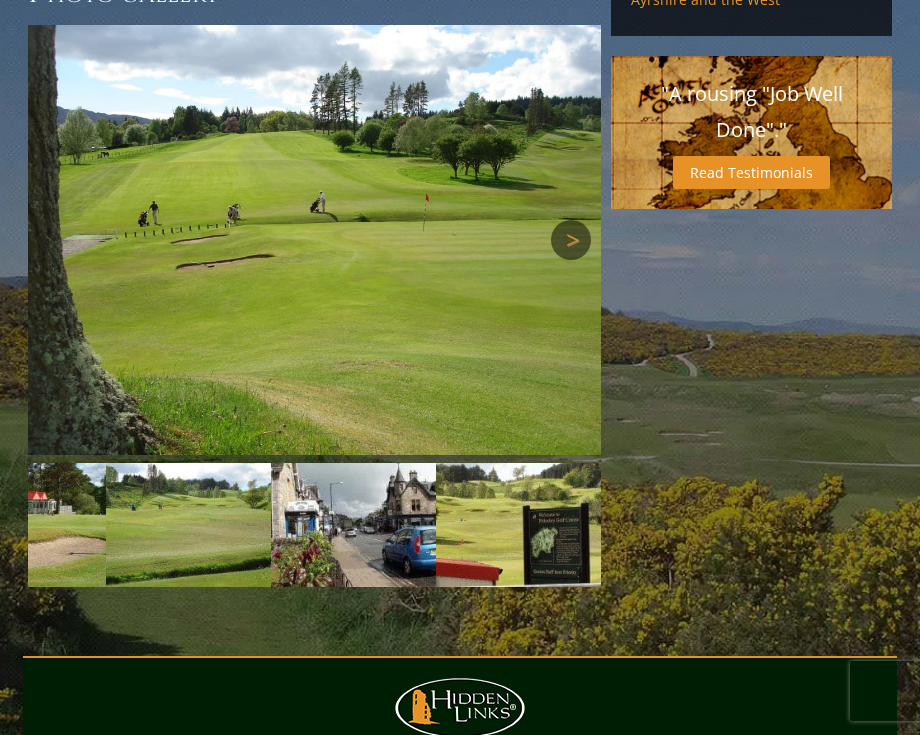 click at bounding box center [314, 240] 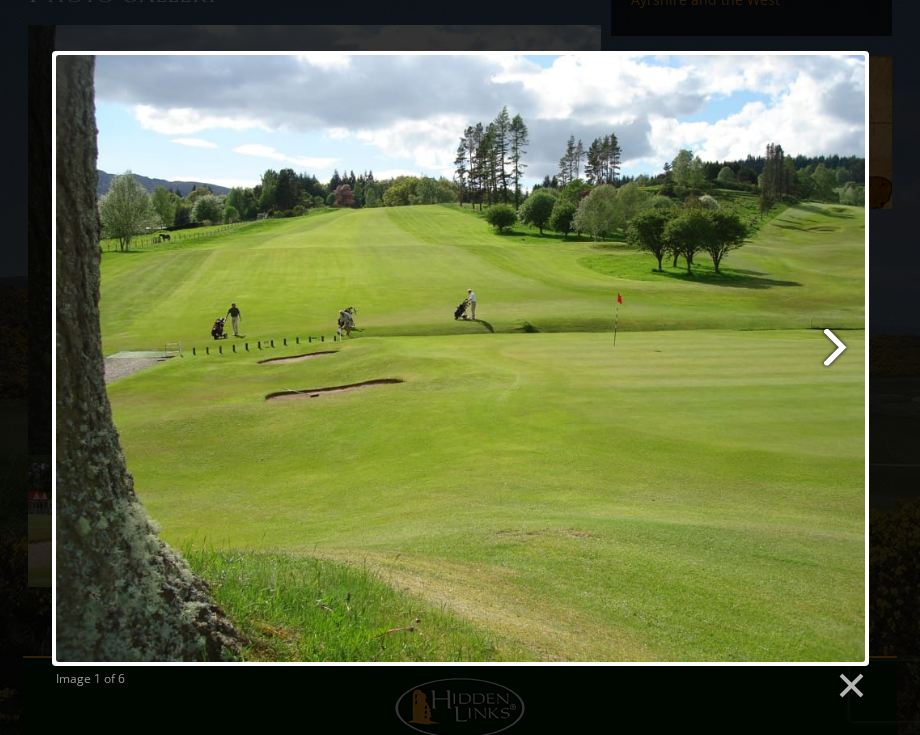 click at bounding box center (607, 358) 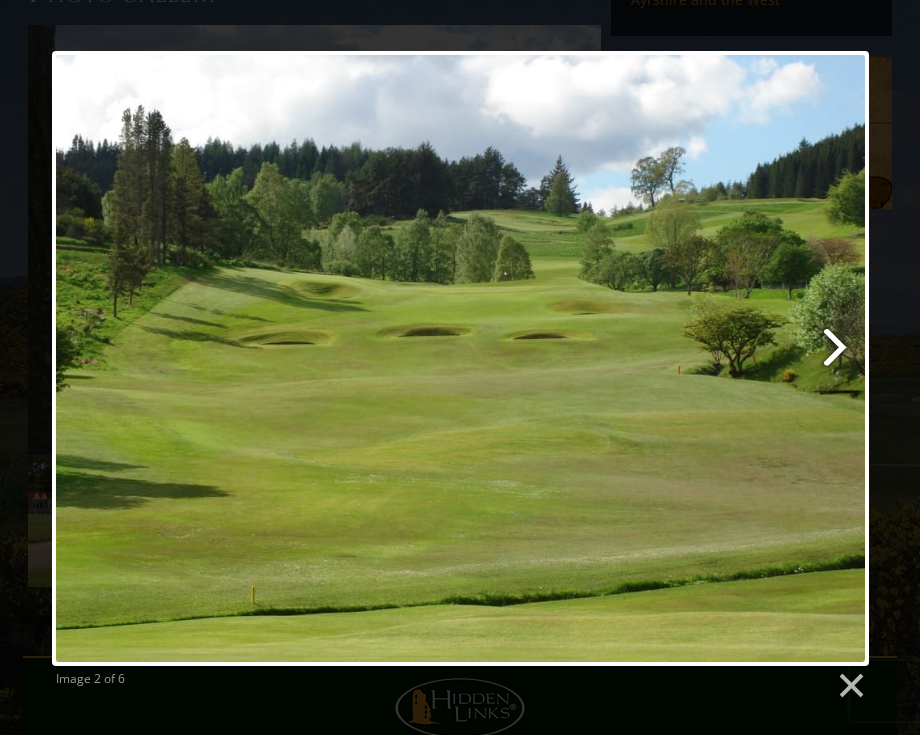 click at bounding box center [607, 358] 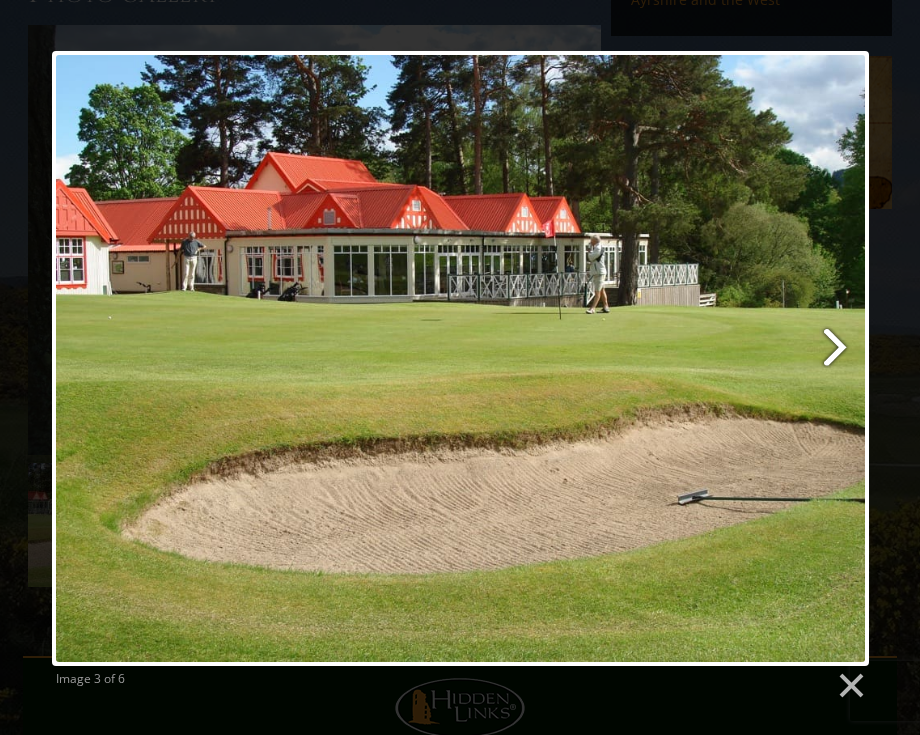 click at bounding box center (607, 358) 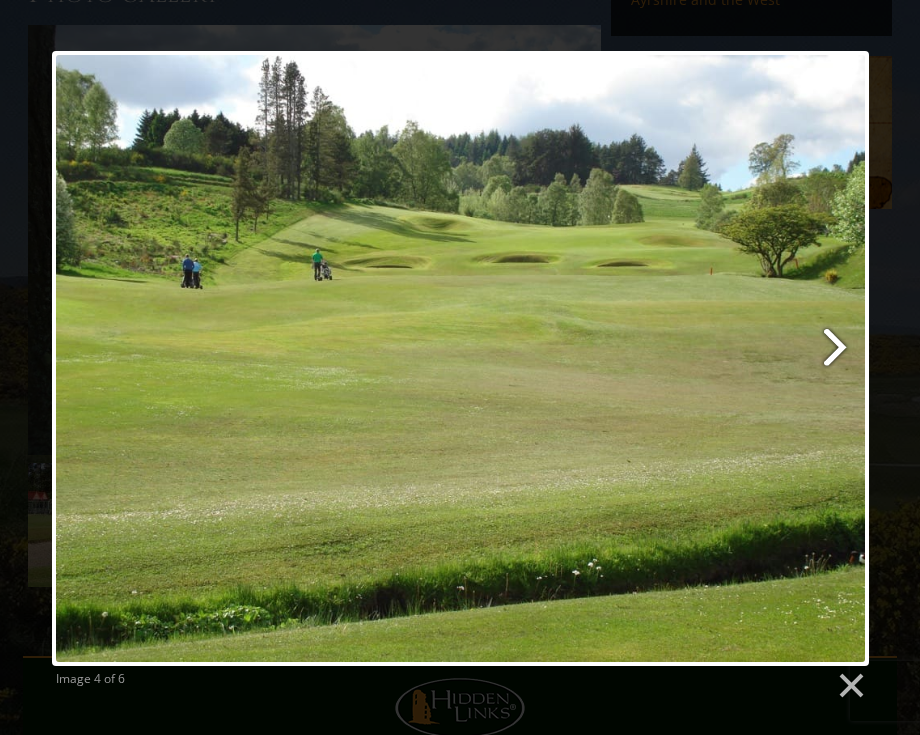 click at bounding box center (607, 358) 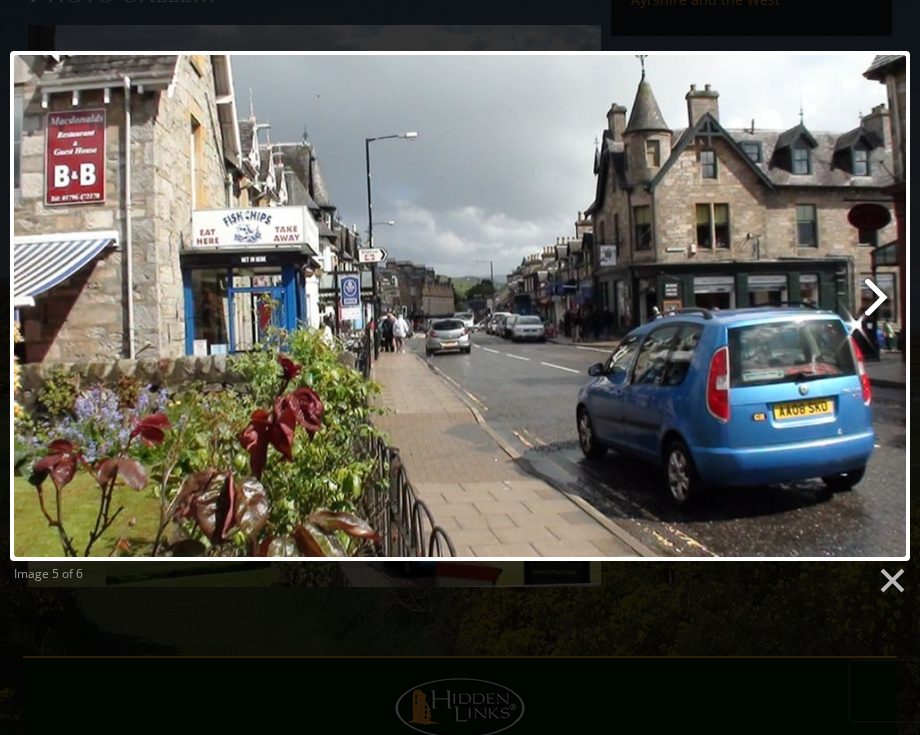 click at bounding box center [622, 306] 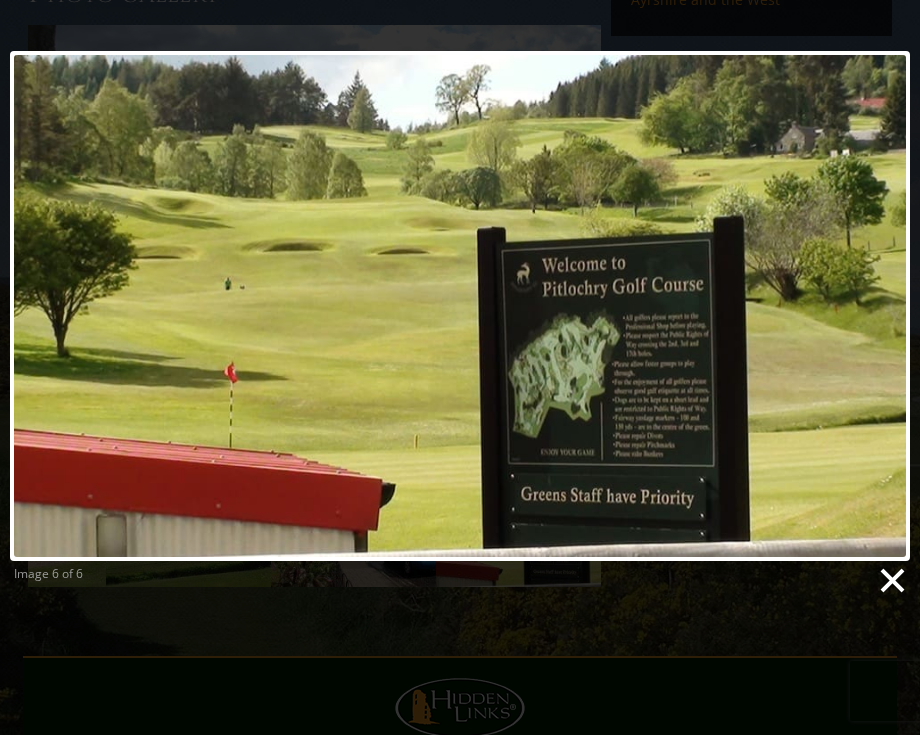 click at bounding box center [891, 581] 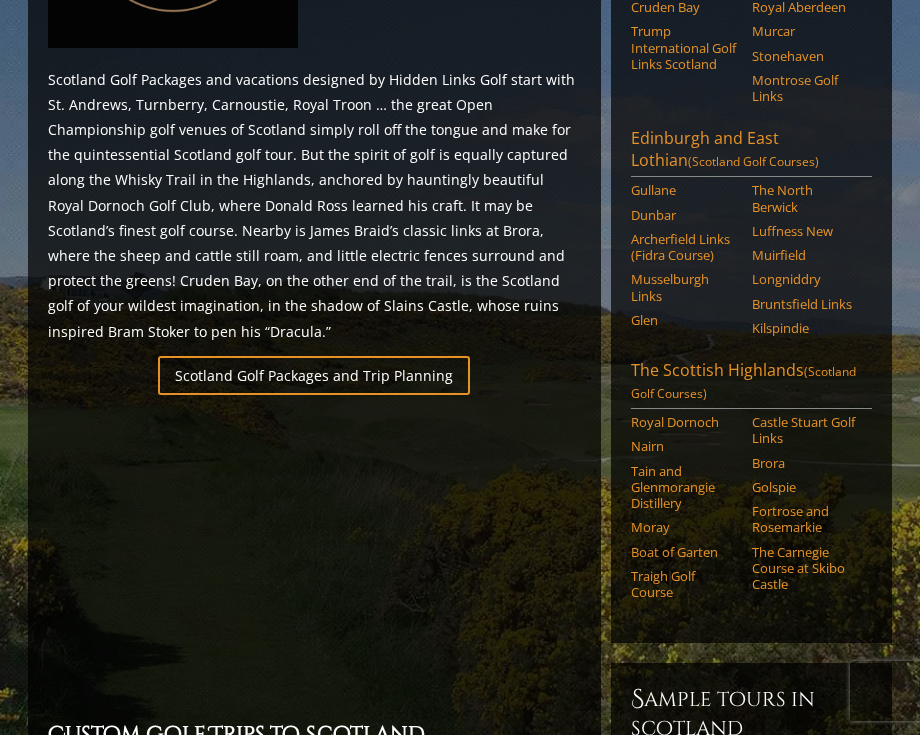scroll, scrollTop: 1100, scrollLeft: 0, axis: vertical 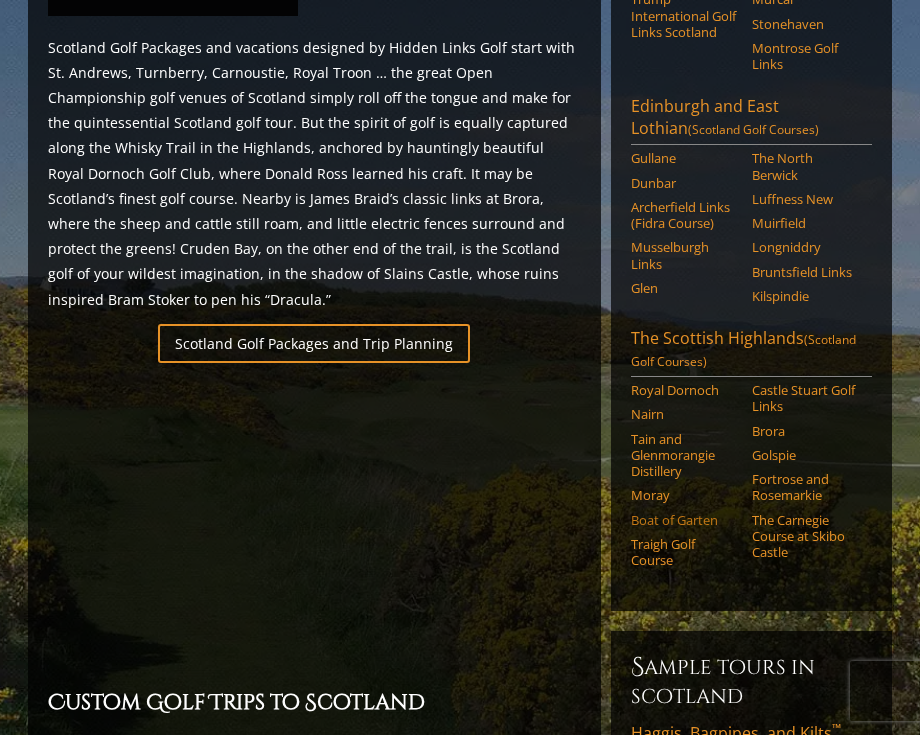 click on "Boat of Garten" at bounding box center [685, 520] 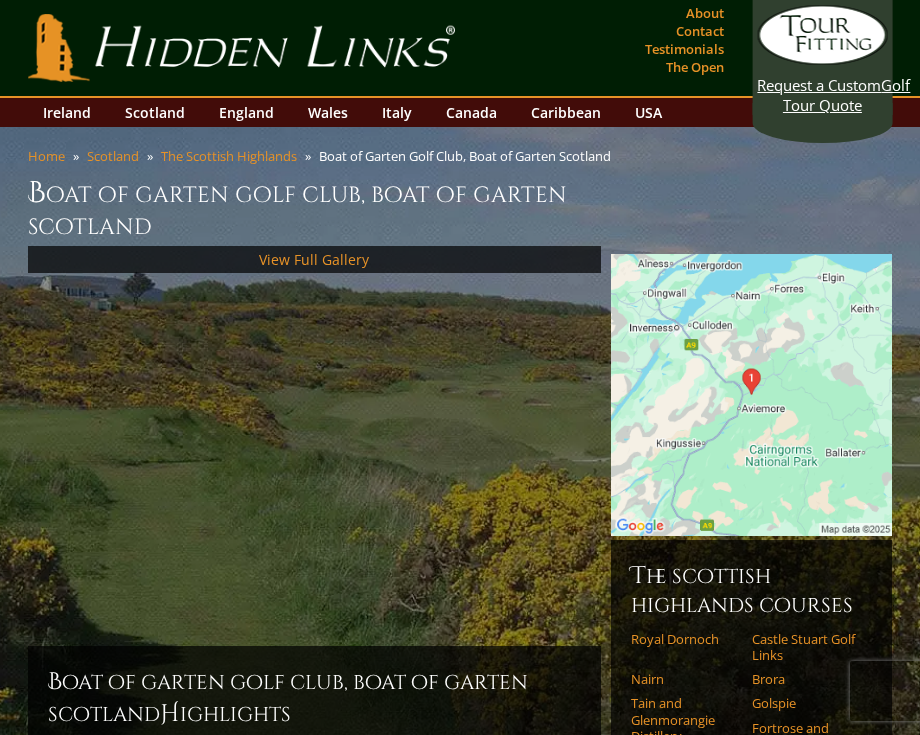 scroll, scrollTop: 0, scrollLeft: 0, axis: both 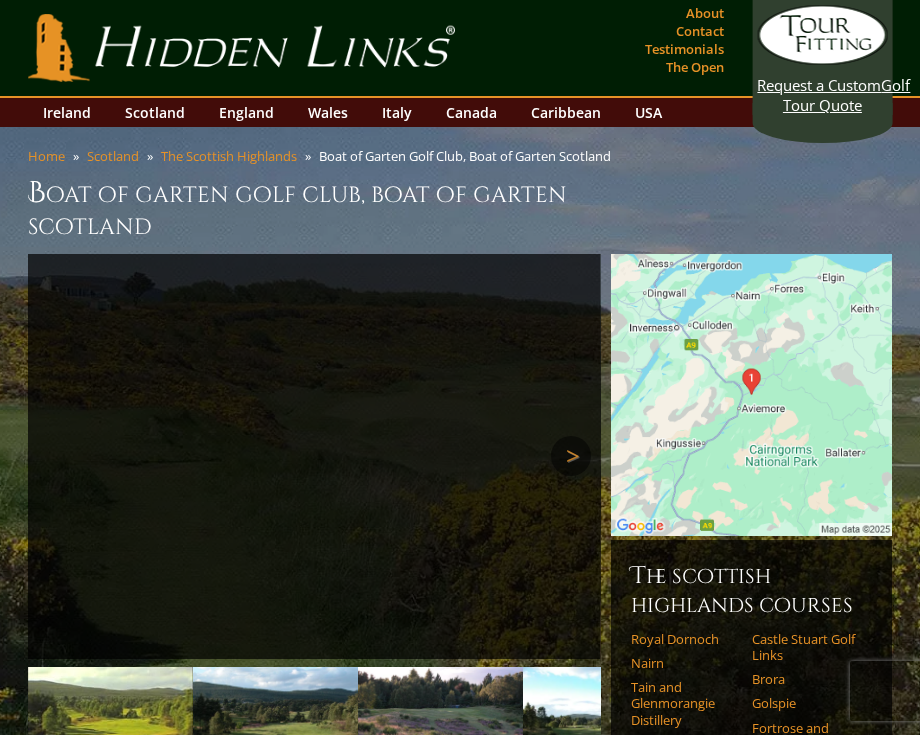 click on "Next" at bounding box center (571, 456) 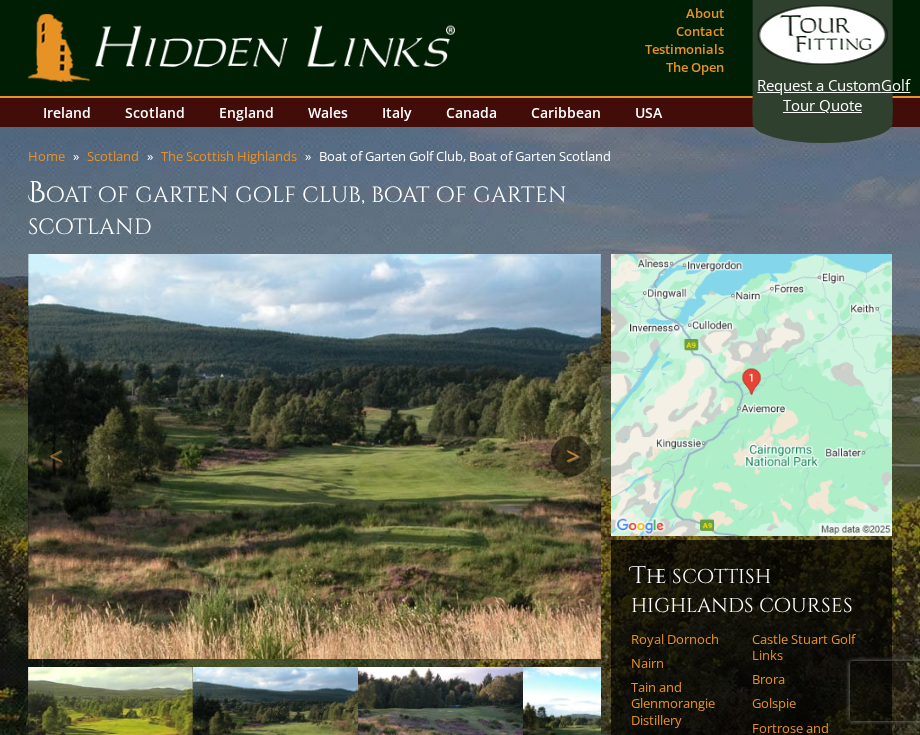 click on "Next" at bounding box center [571, 456] 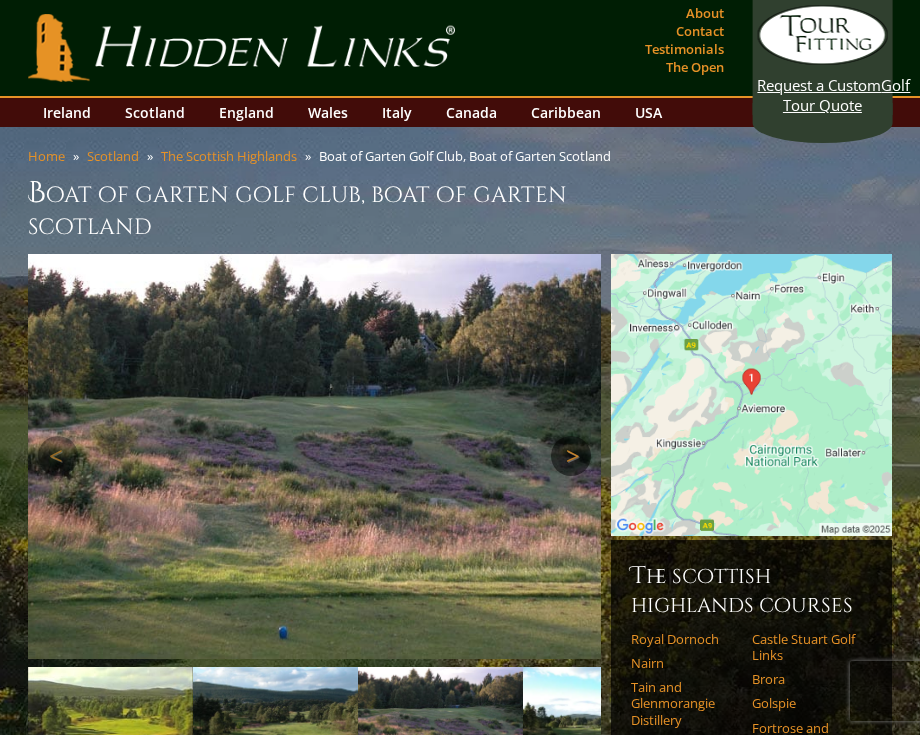 click on "Next" at bounding box center (571, 456) 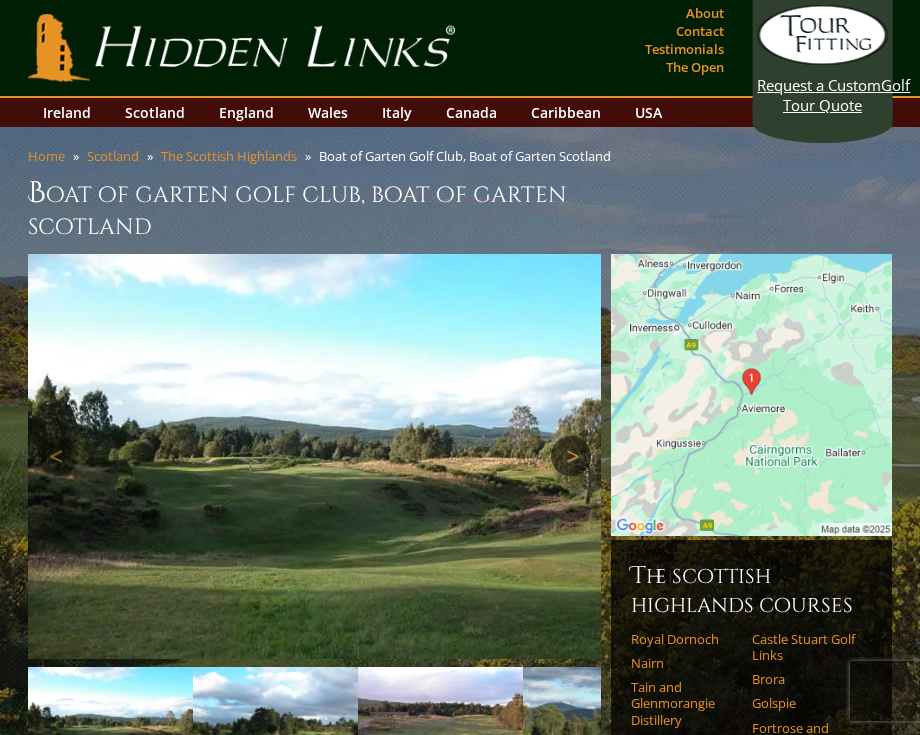 click on "Next" at bounding box center [571, 456] 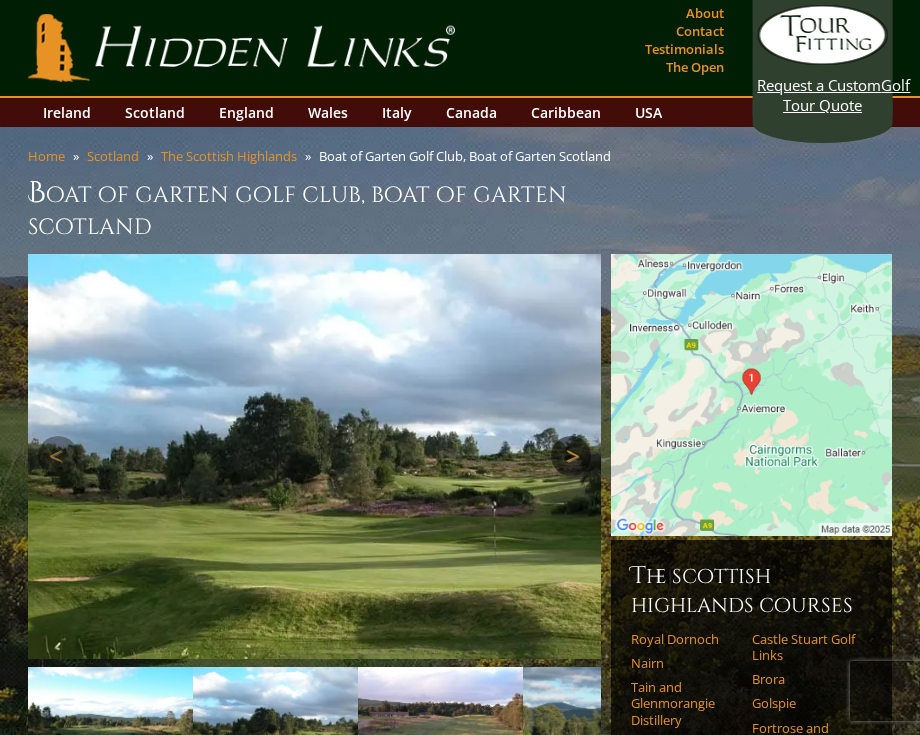 click on "Next" at bounding box center (571, 456) 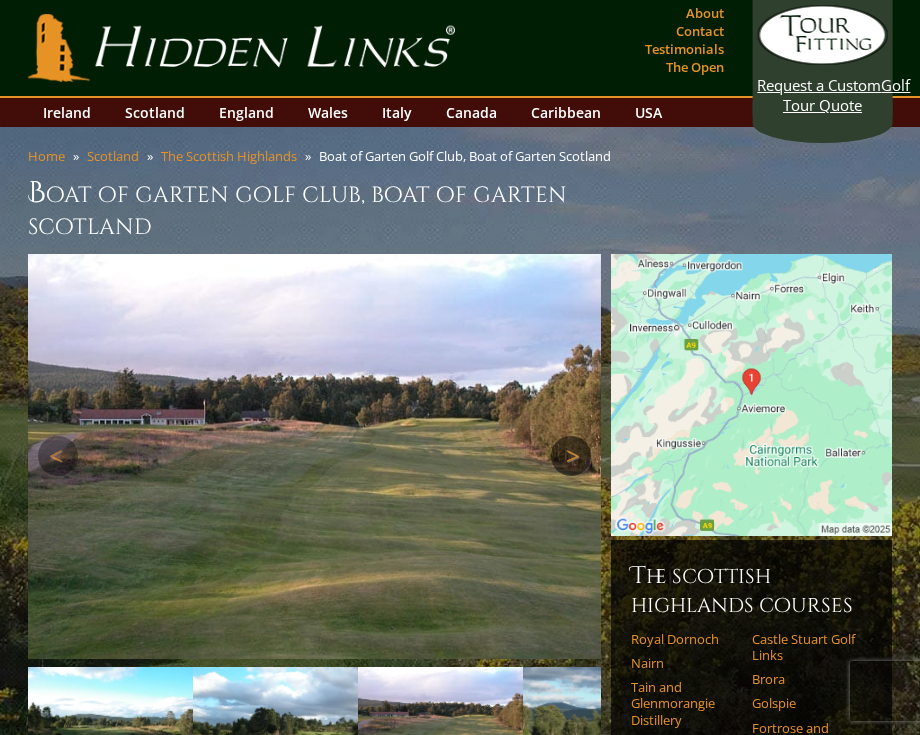 click on "Next" at bounding box center [571, 456] 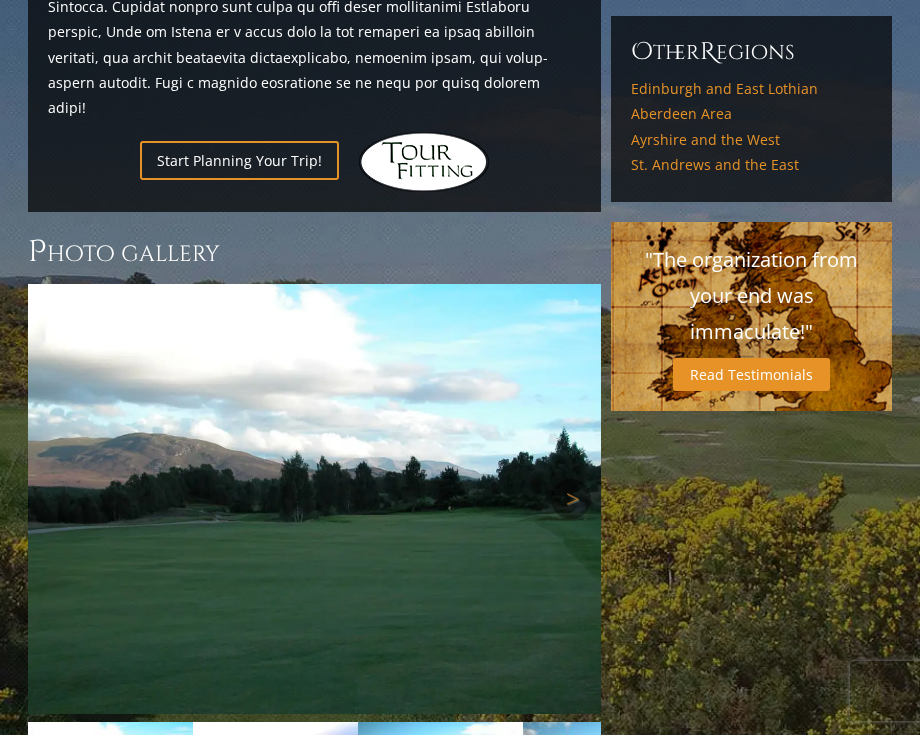 scroll, scrollTop: 1400, scrollLeft: 0, axis: vertical 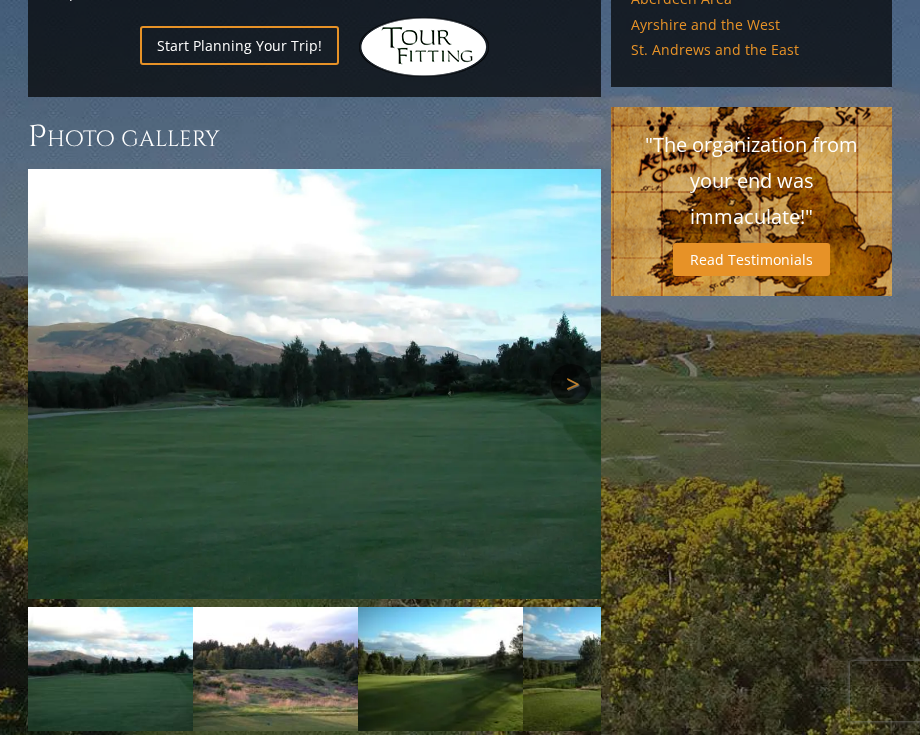 click on "Next" at bounding box center [571, 384] 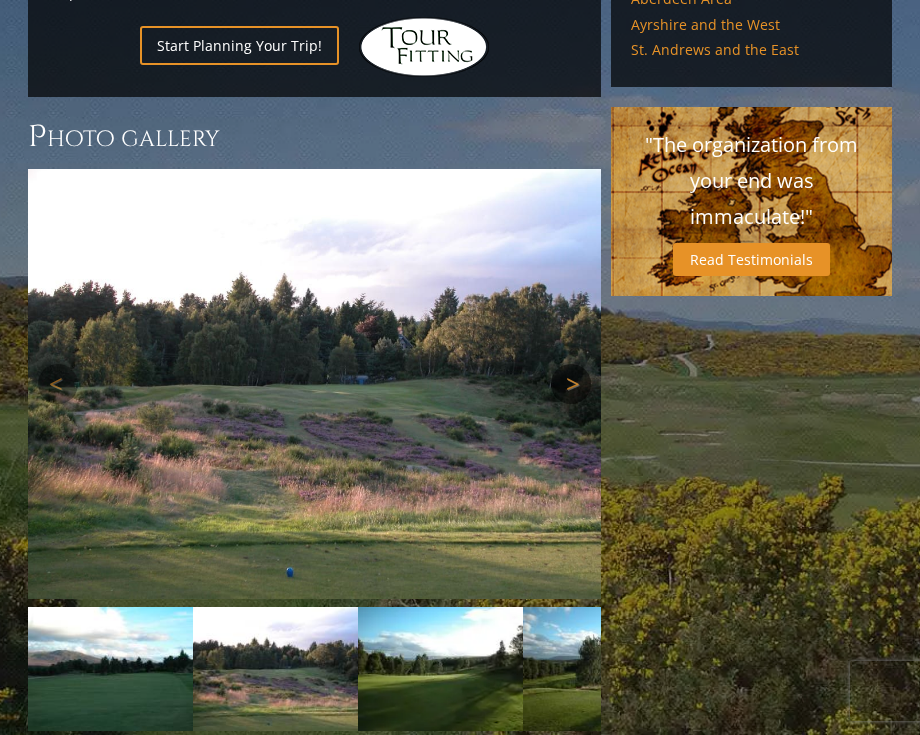click on "Next" at bounding box center (571, 384) 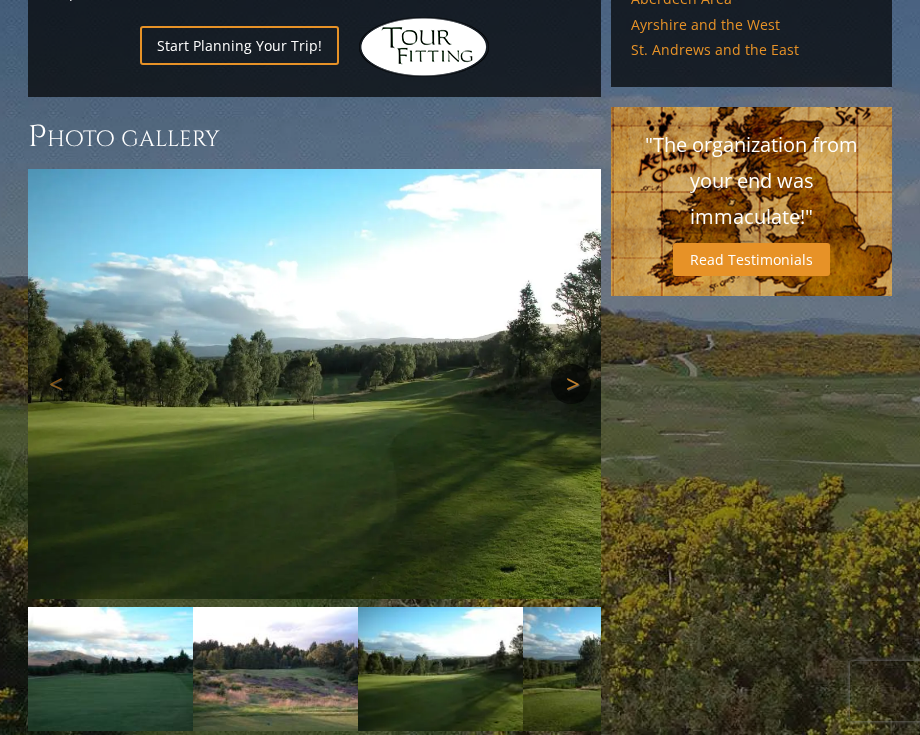 click on "Next" at bounding box center (571, 384) 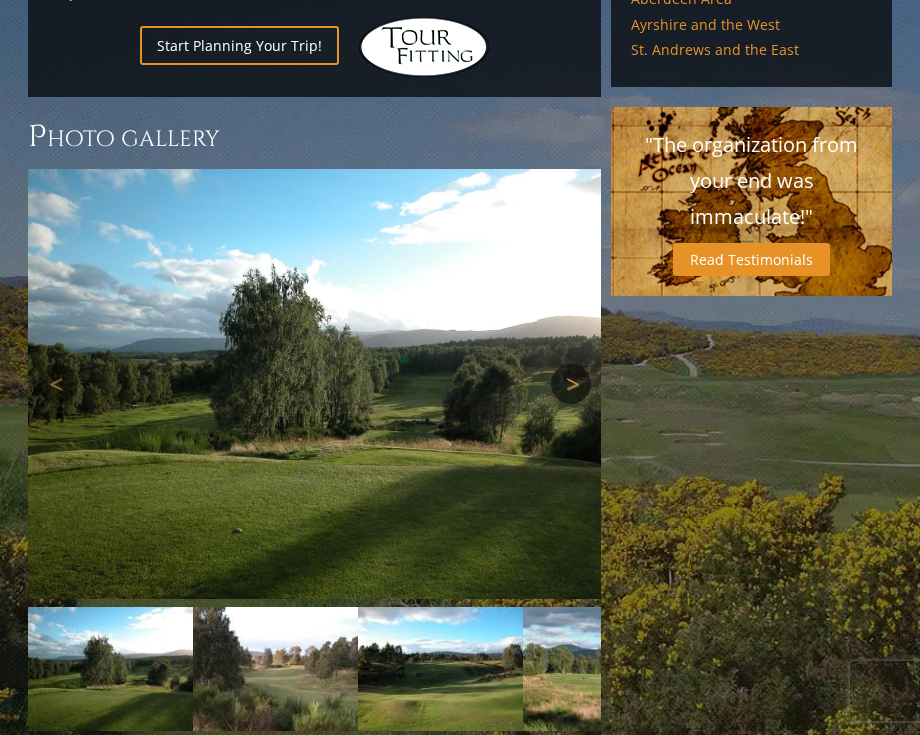 click on "Next" at bounding box center (571, 384) 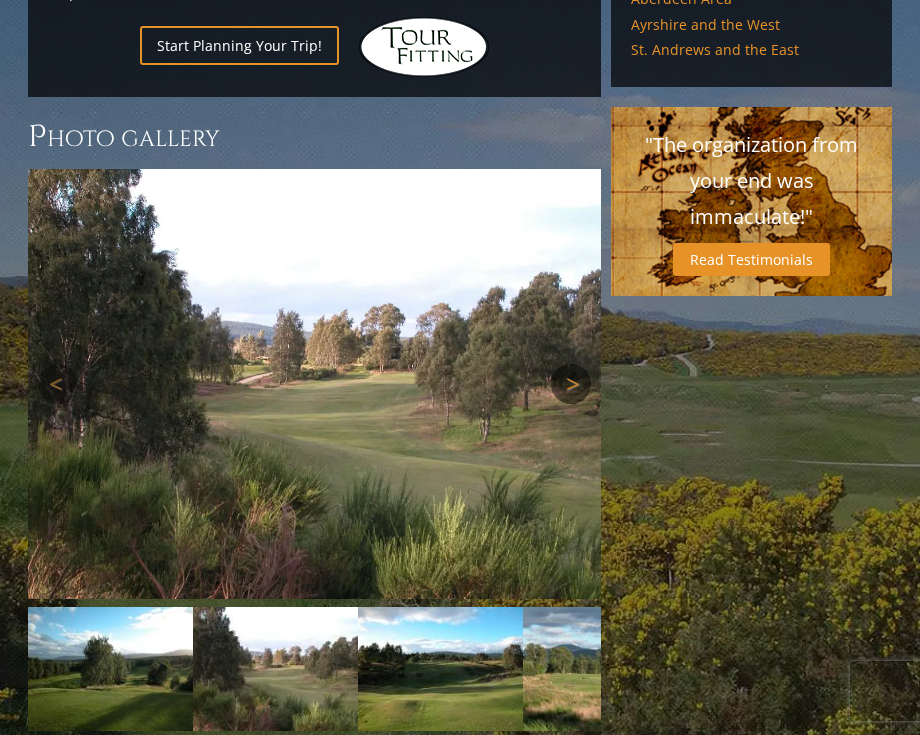 click on "Next" at bounding box center [571, 384] 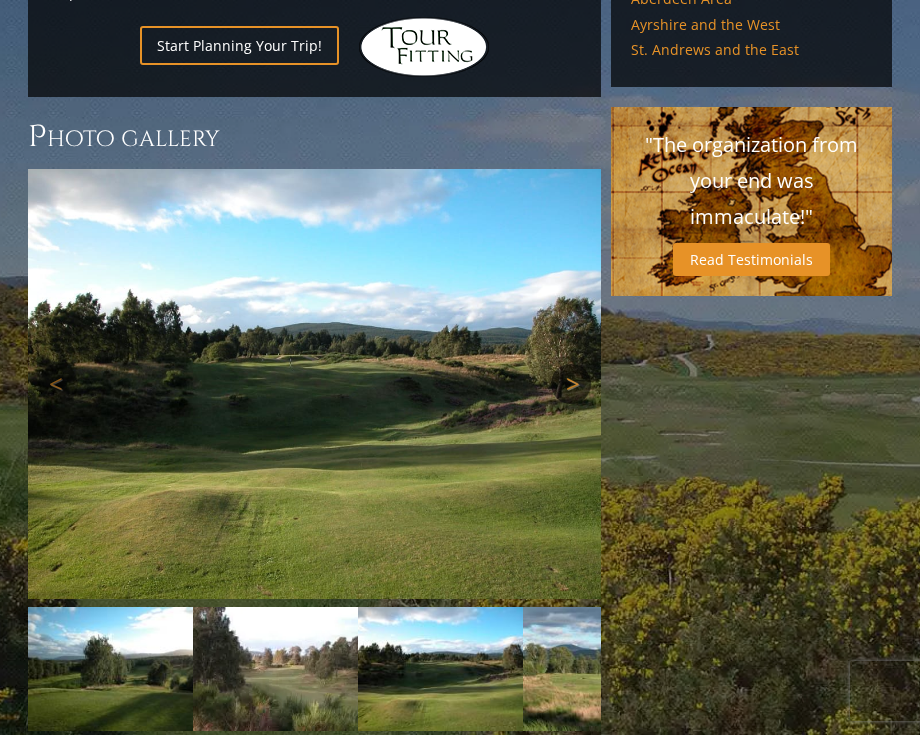 click on "Next" at bounding box center (571, 384) 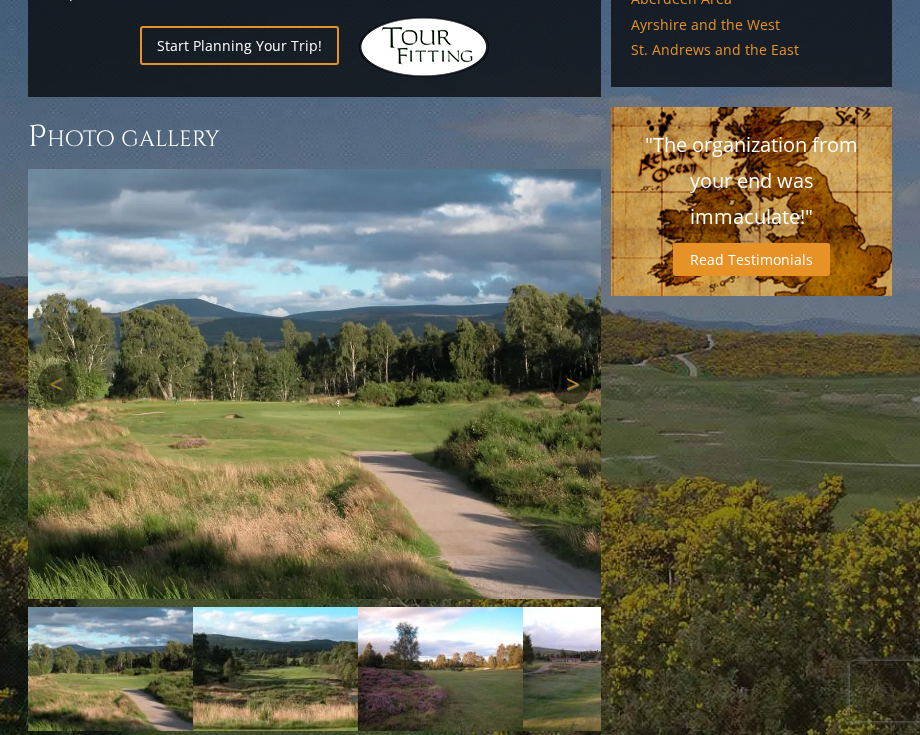 click on "Next" at bounding box center [571, 384] 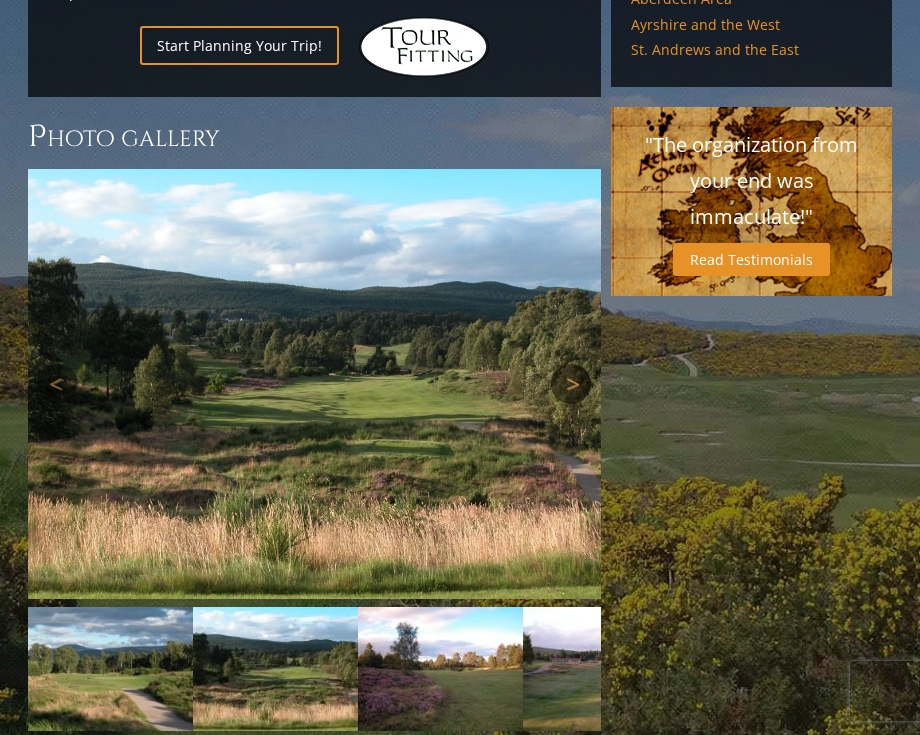 click on "Next" at bounding box center (571, 384) 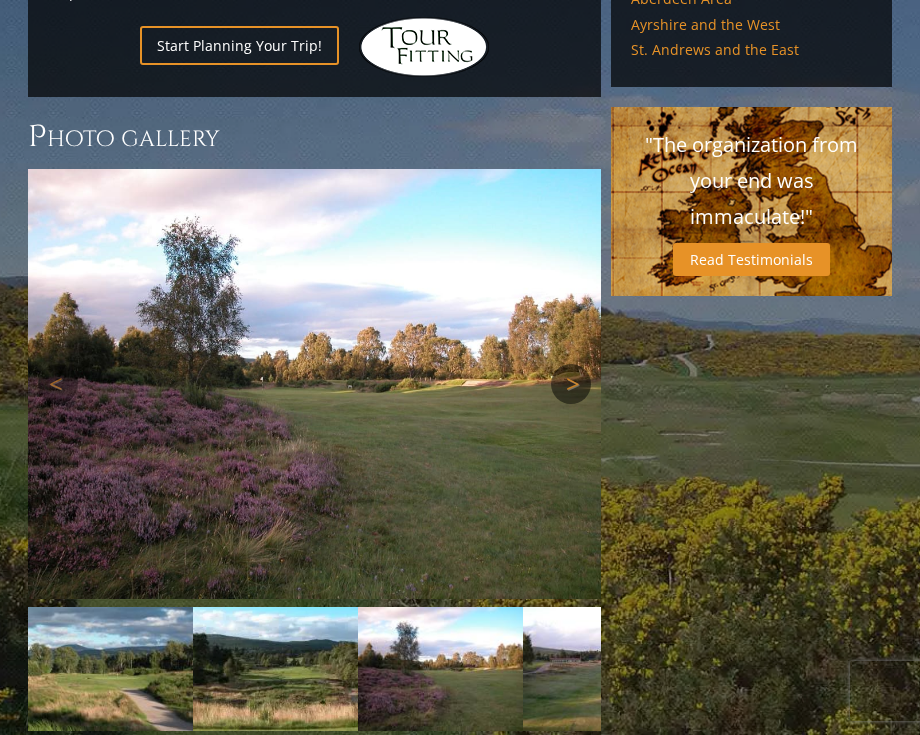 click on "Next" at bounding box center [571, 384] 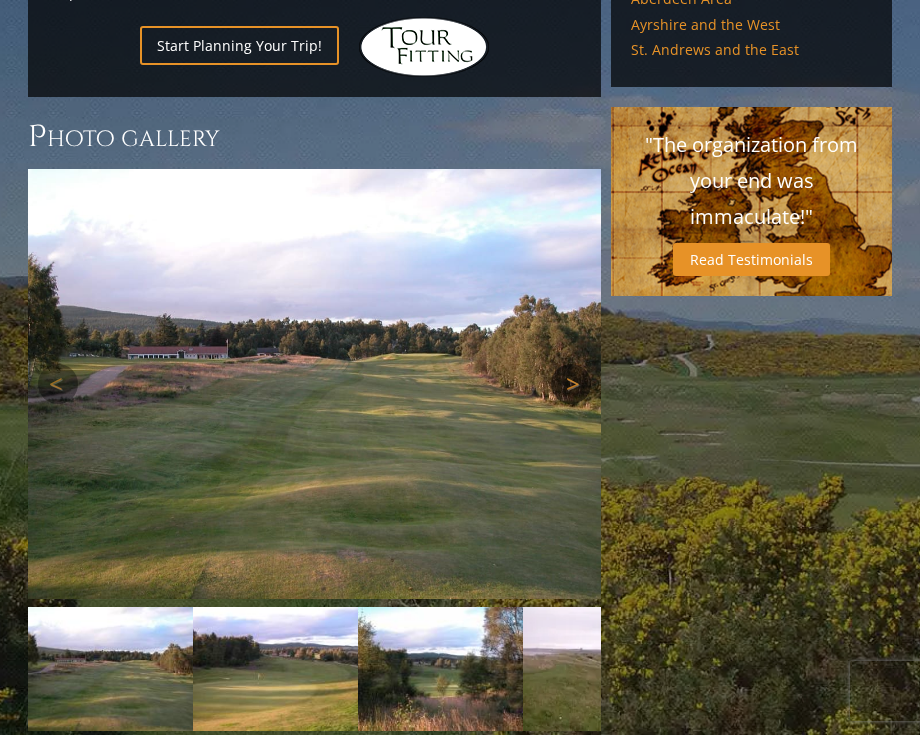 click on "Next" at bounding box center [571, 384] 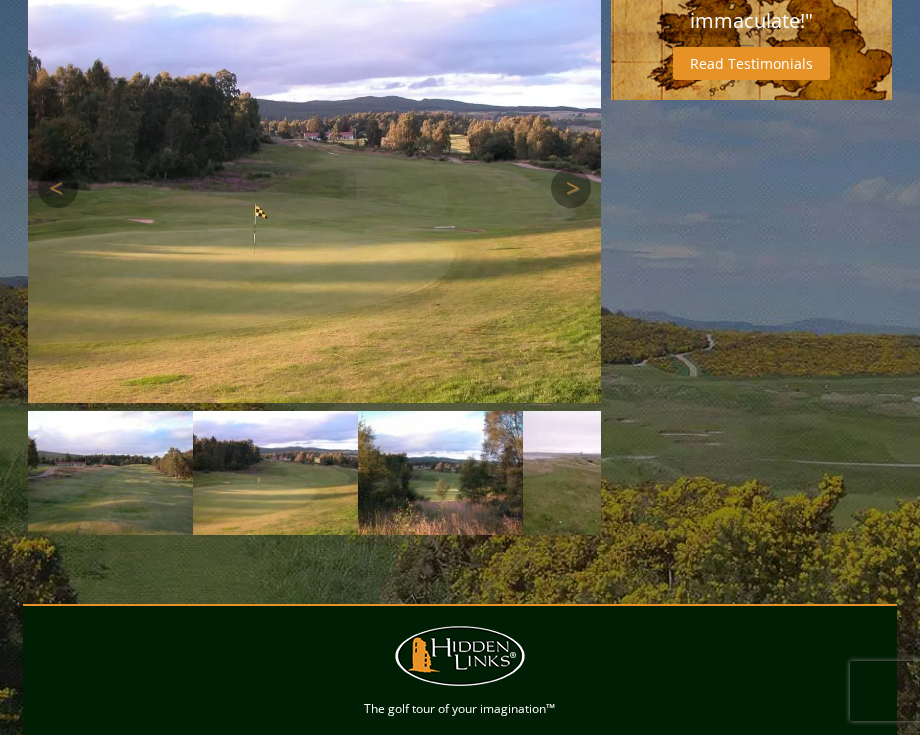scroll, scrollTop: 1600, scrollLeft: 0, axis: vertical 